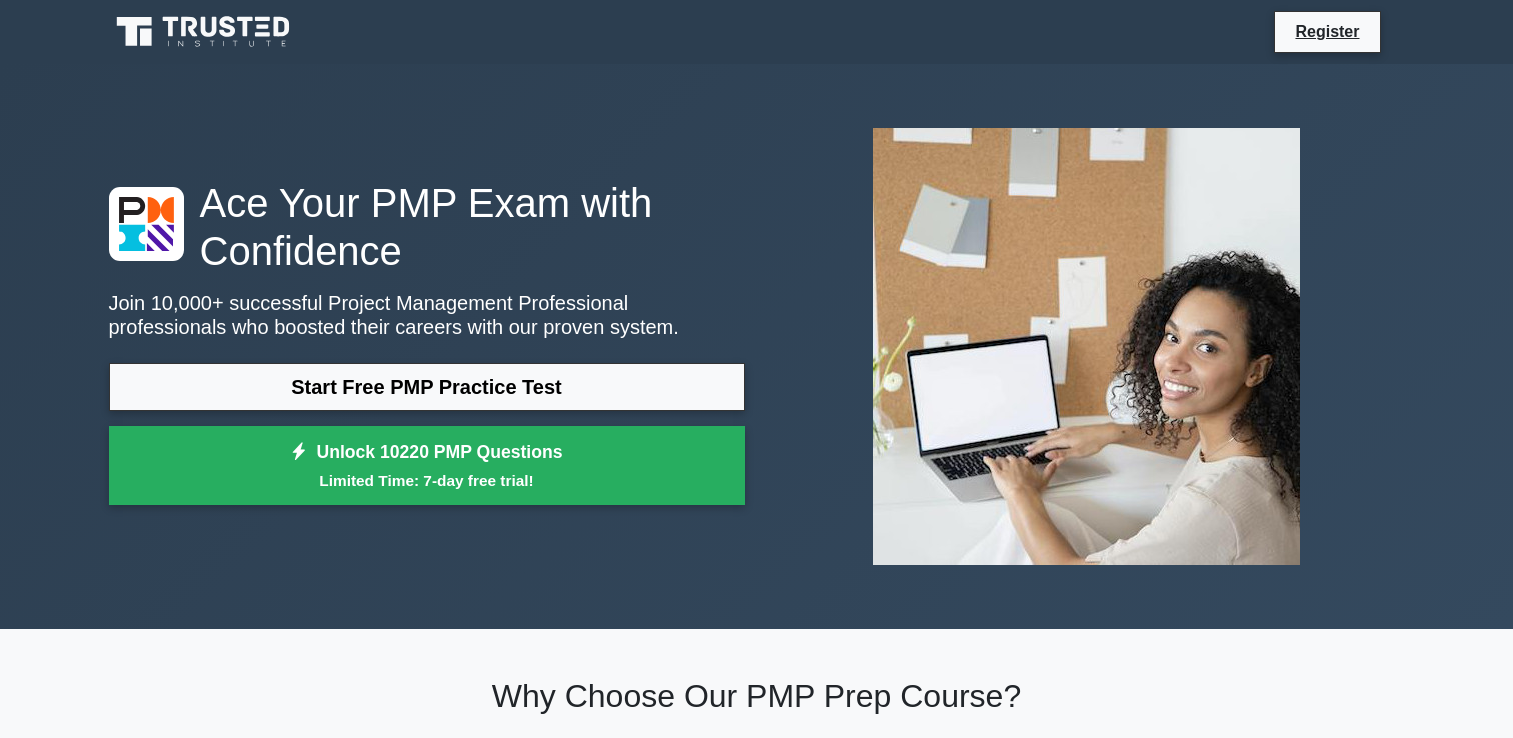 scroll, scrollTop: 0, scrollLeft: 0, axis: both 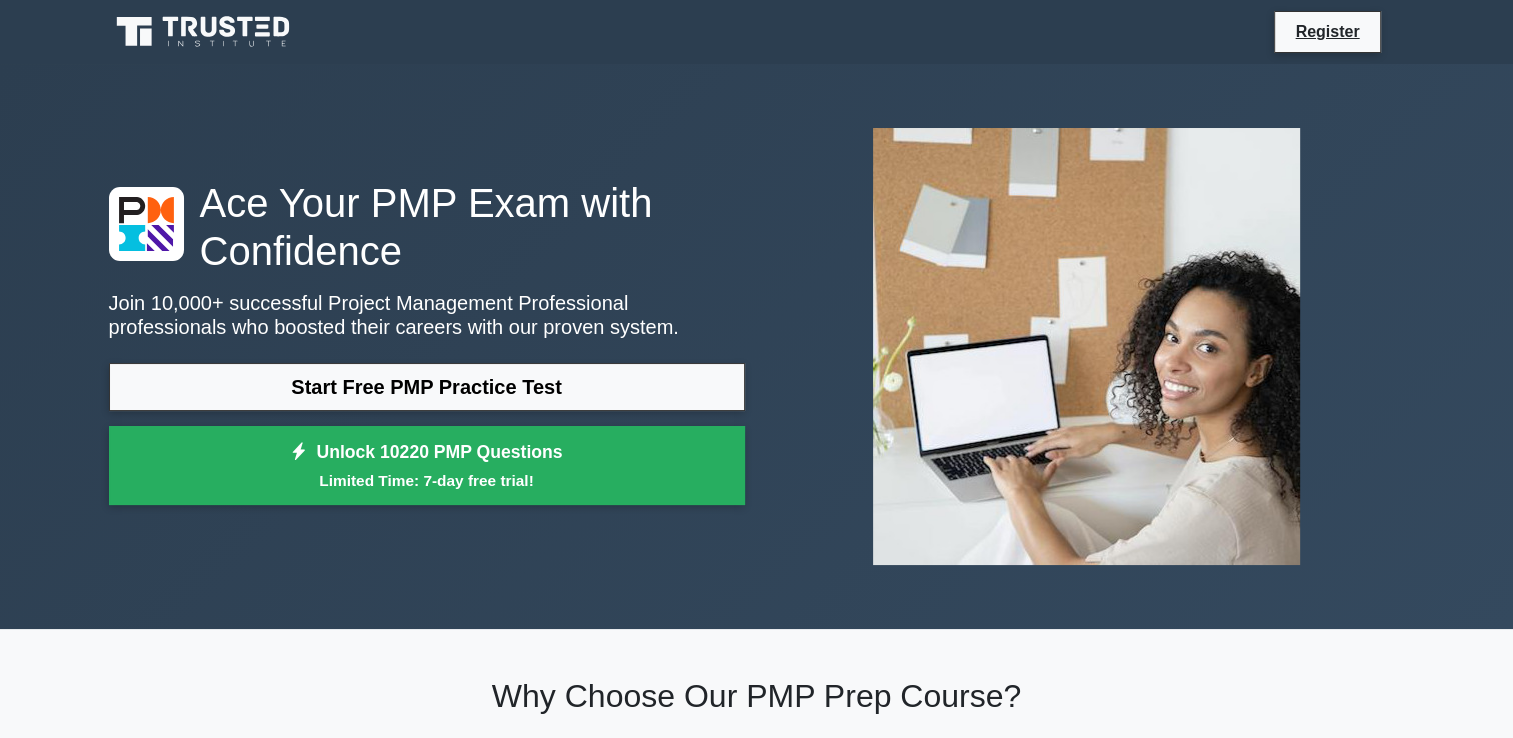 click 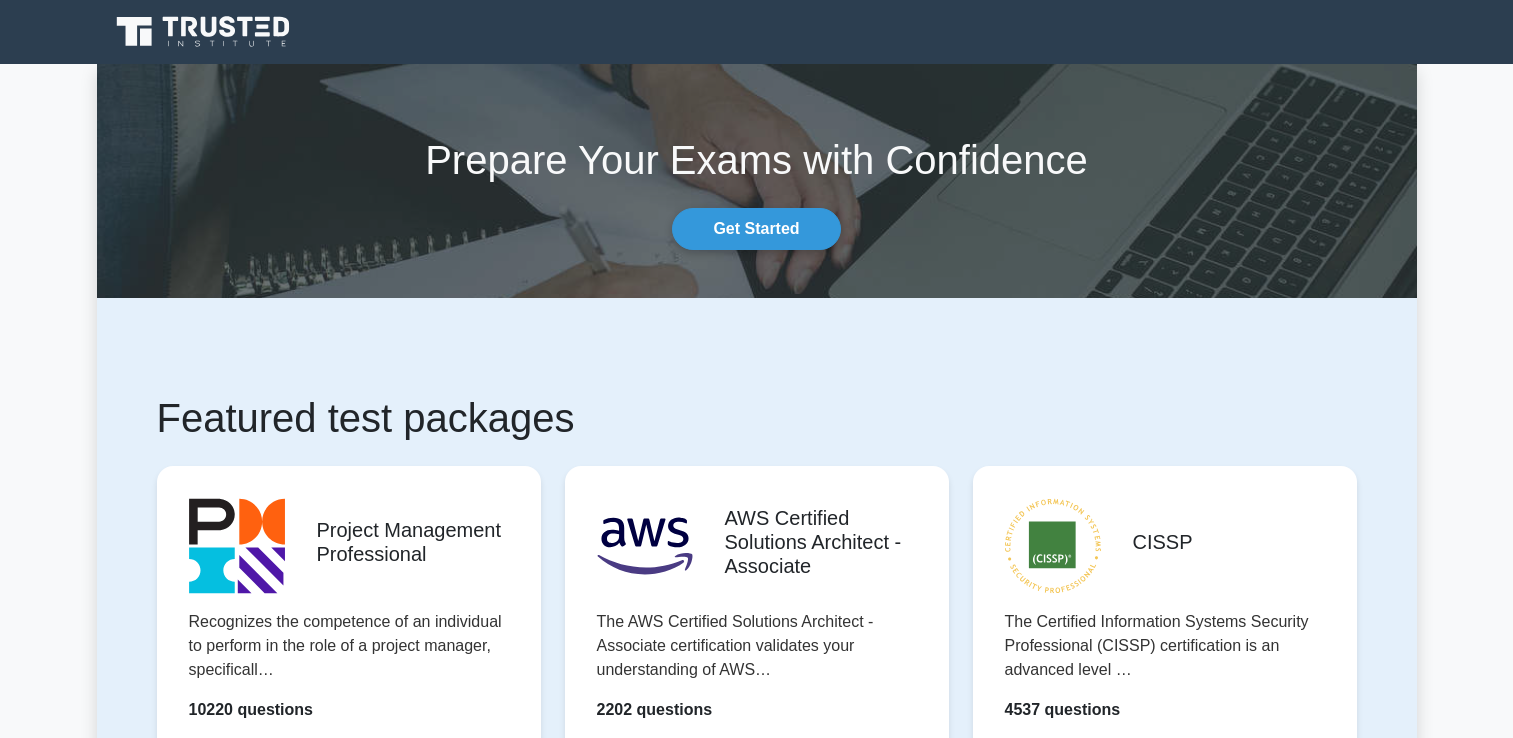 scroll, scrollTop: 0, scrollLeft: 0, axis: both 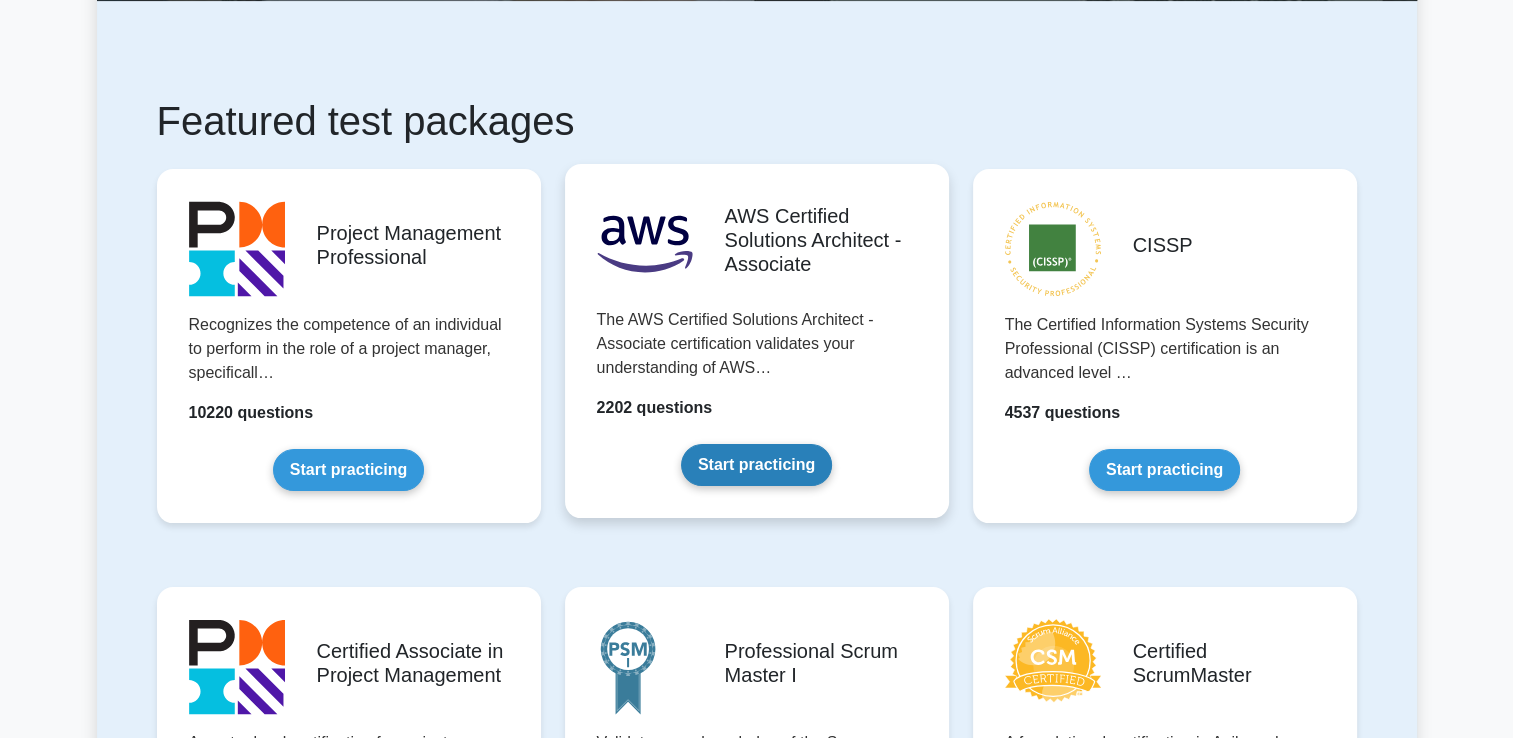 click on "Start practicing" at bounding box center (756, 465) 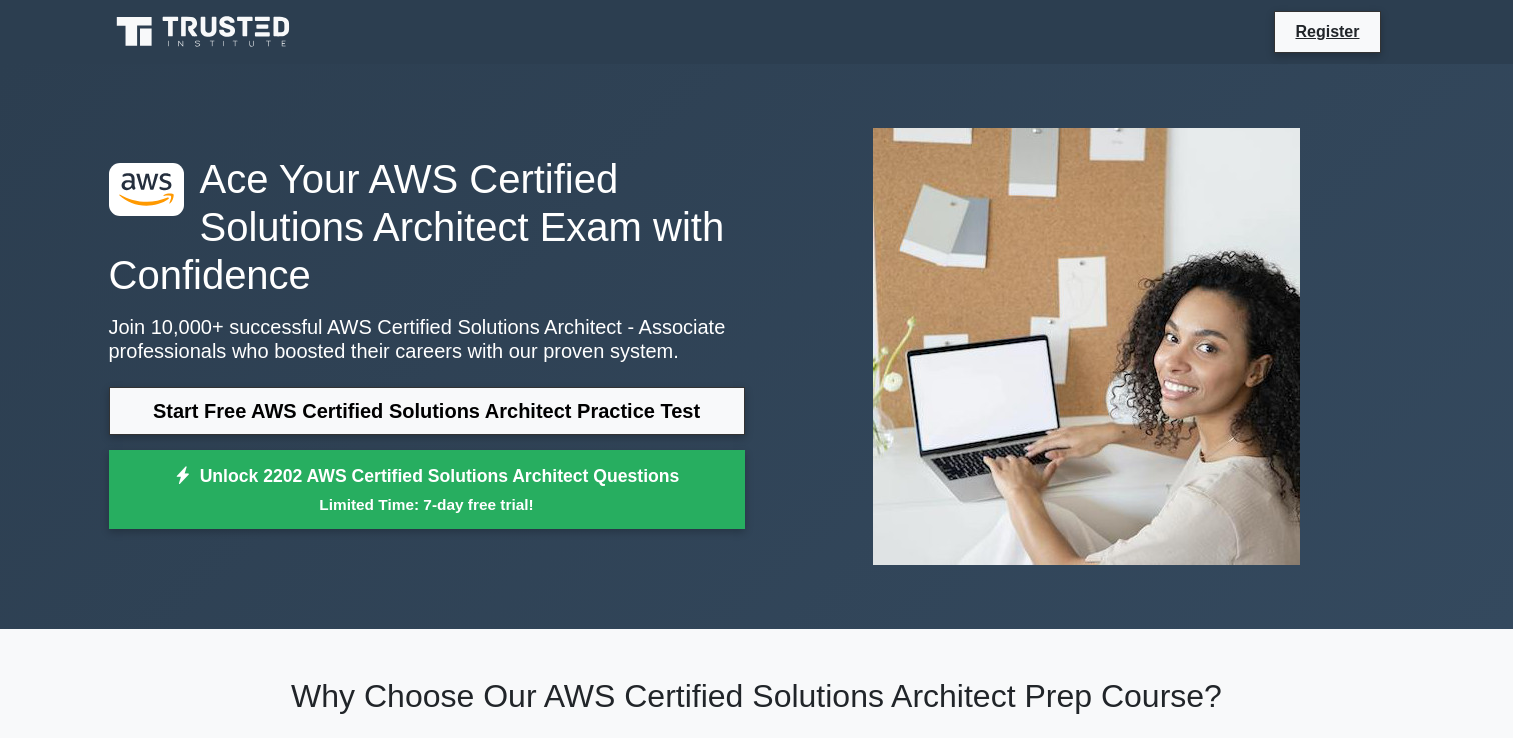 scroll, scrollTop: 0, scrollLeft: 0, axis: both 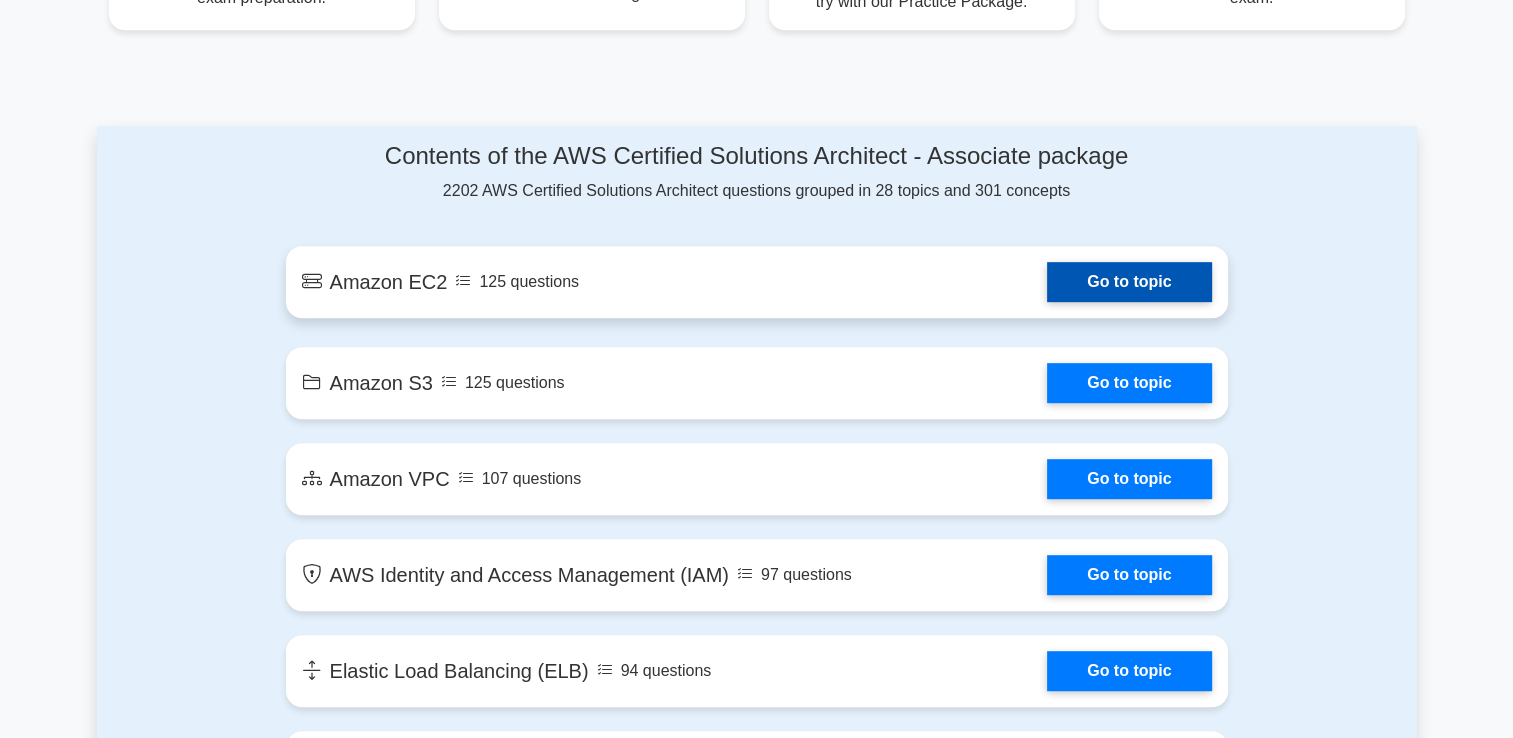 click on "Go to topic" at bounding box center [1129, 282] 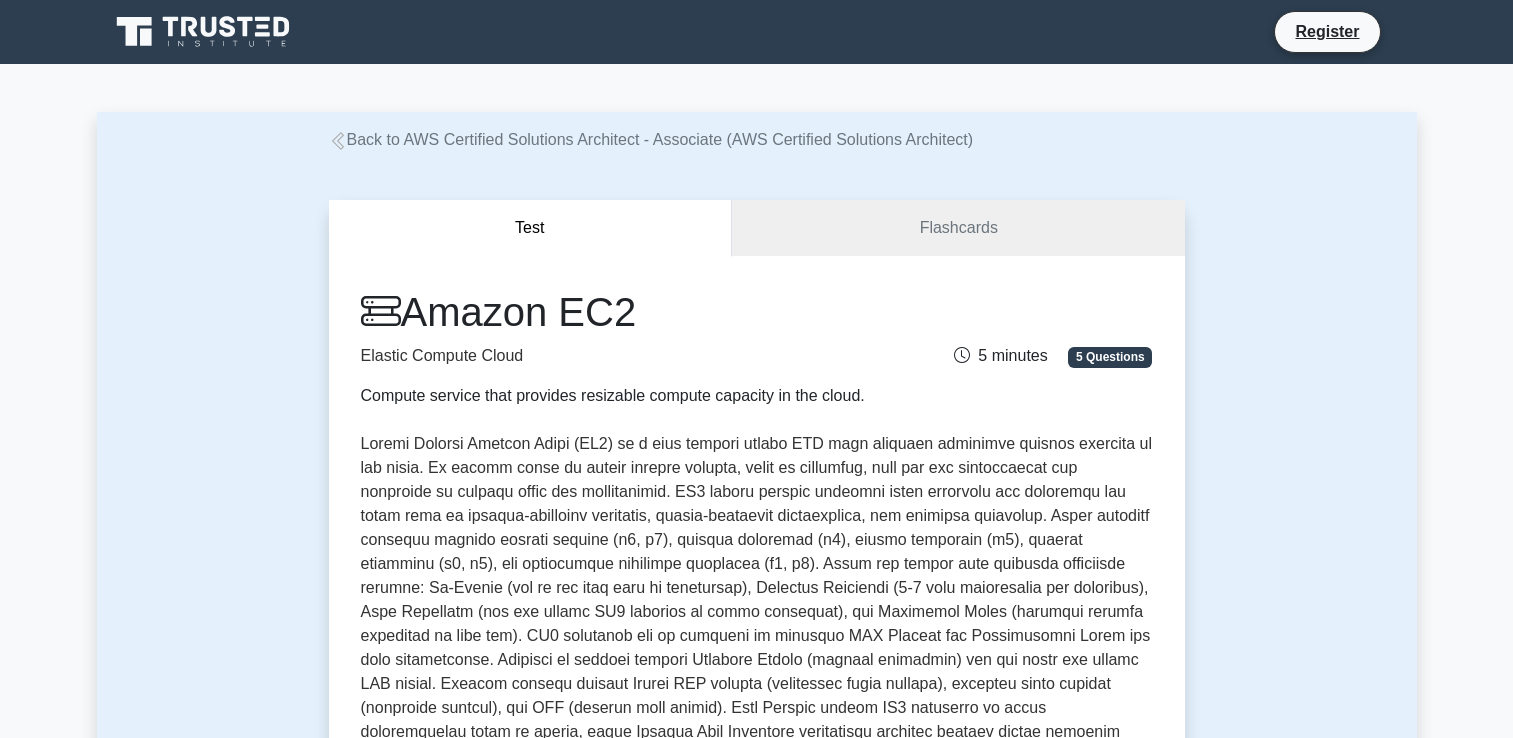 scroll, scrollTop: 0, scrollLeft: 0, axis: both 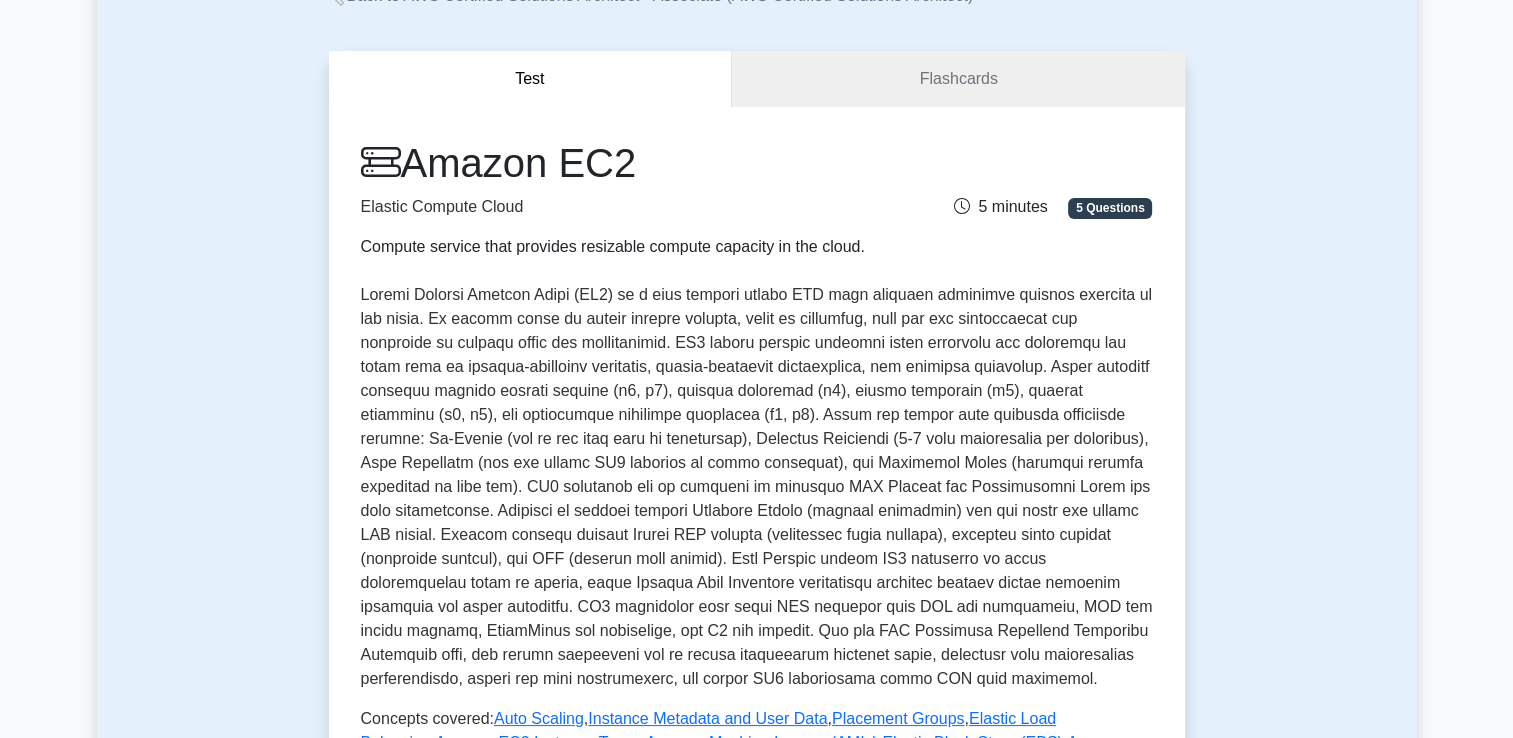 click on "Amazon EC2
Elastic Compute Cloud
Compute service that provides resizable compute capacity in the cloud.
5 minutes
5 Questions
Amazon Elastic Compute Cloud (EC2) is a core service within AWS that provides resizable compute capacity in the cloud. It allows users to launch virtual servers, known as instances, that can run appl…
,  ," at bounding box center (757, 542) 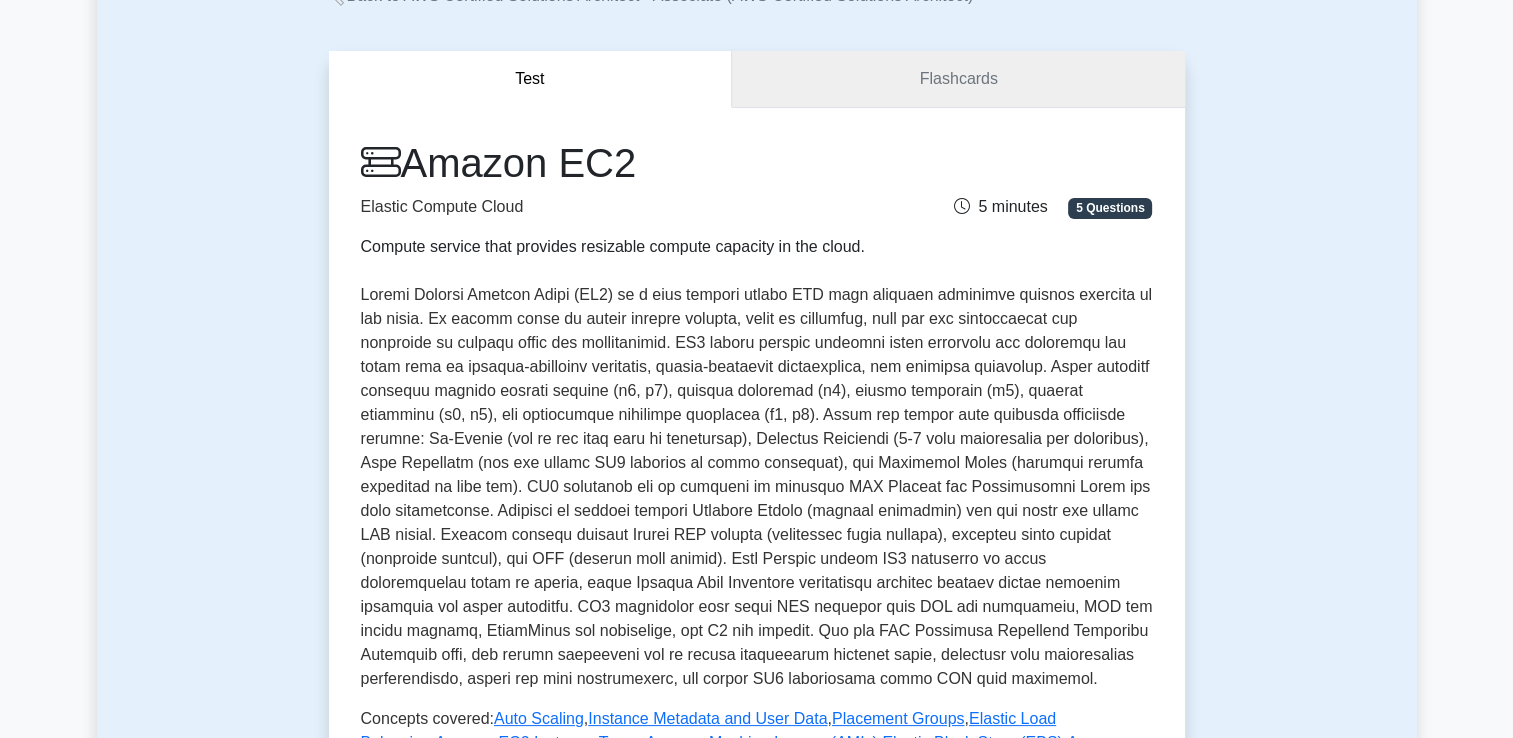 click on "Flashcards" at bounding box center (958, 79) 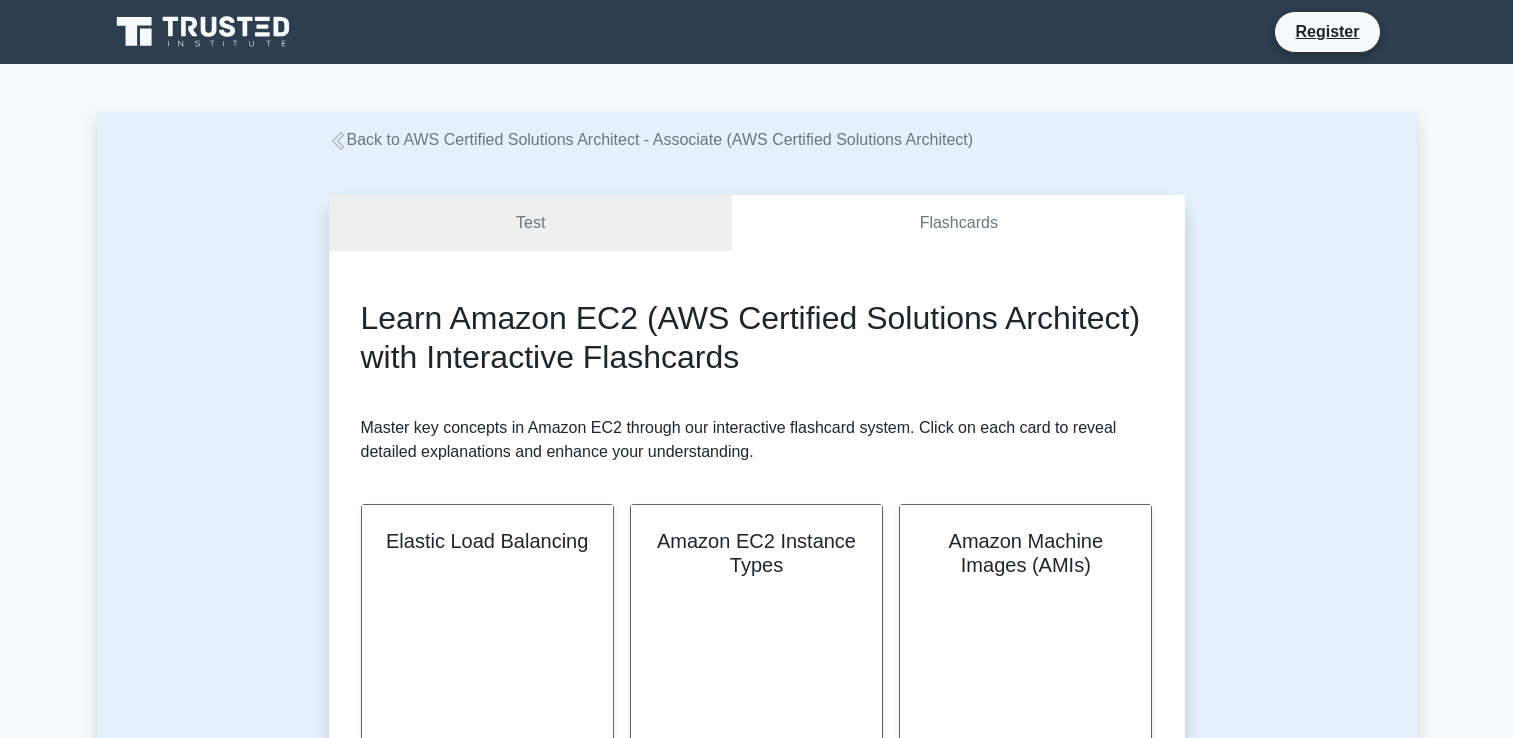 scroll, scrollTop: 0, scrollLeft: 0, axis: both 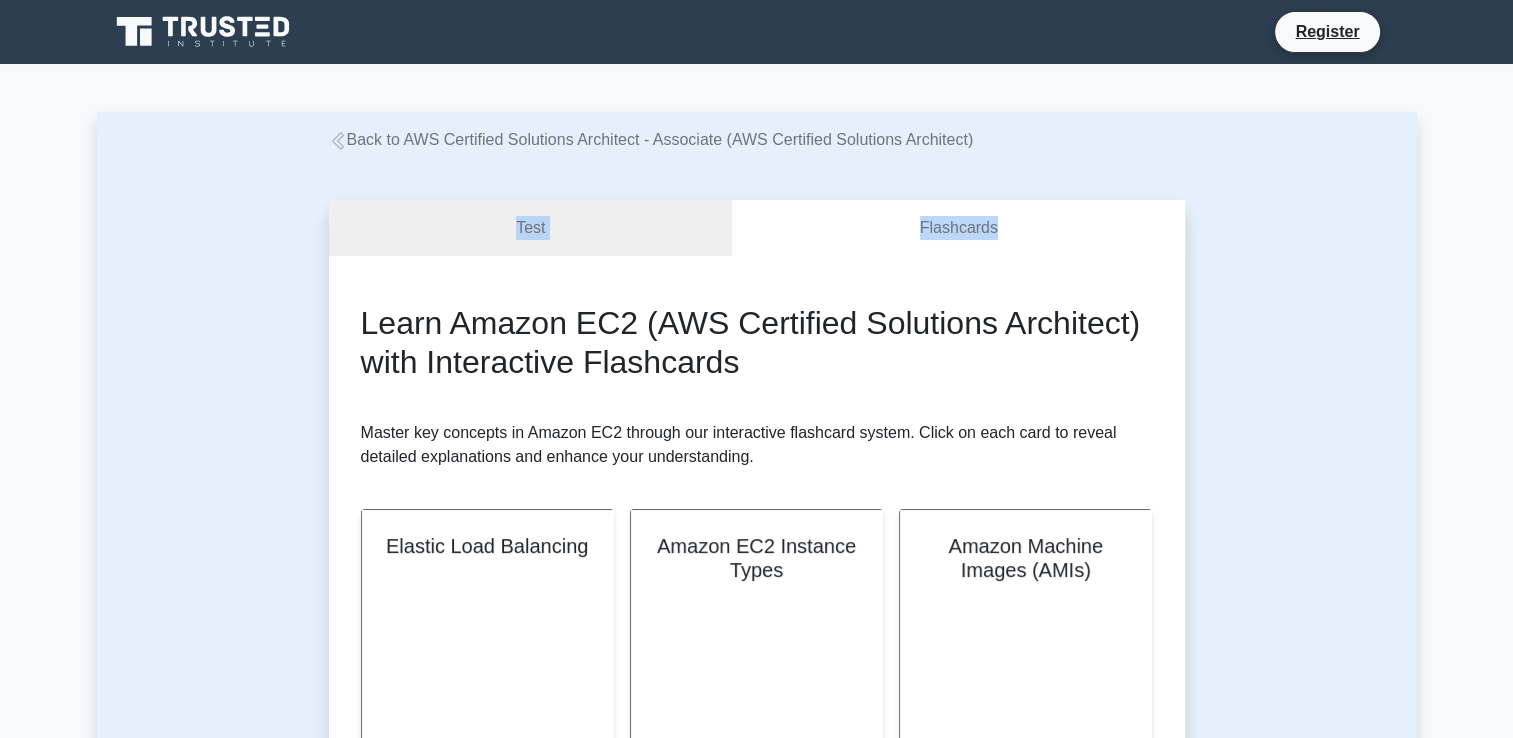 drag, startPoint x: 1512, startPoint y: 107, endPoint x: 1528, endPoint y: 162, distance: 57.280014 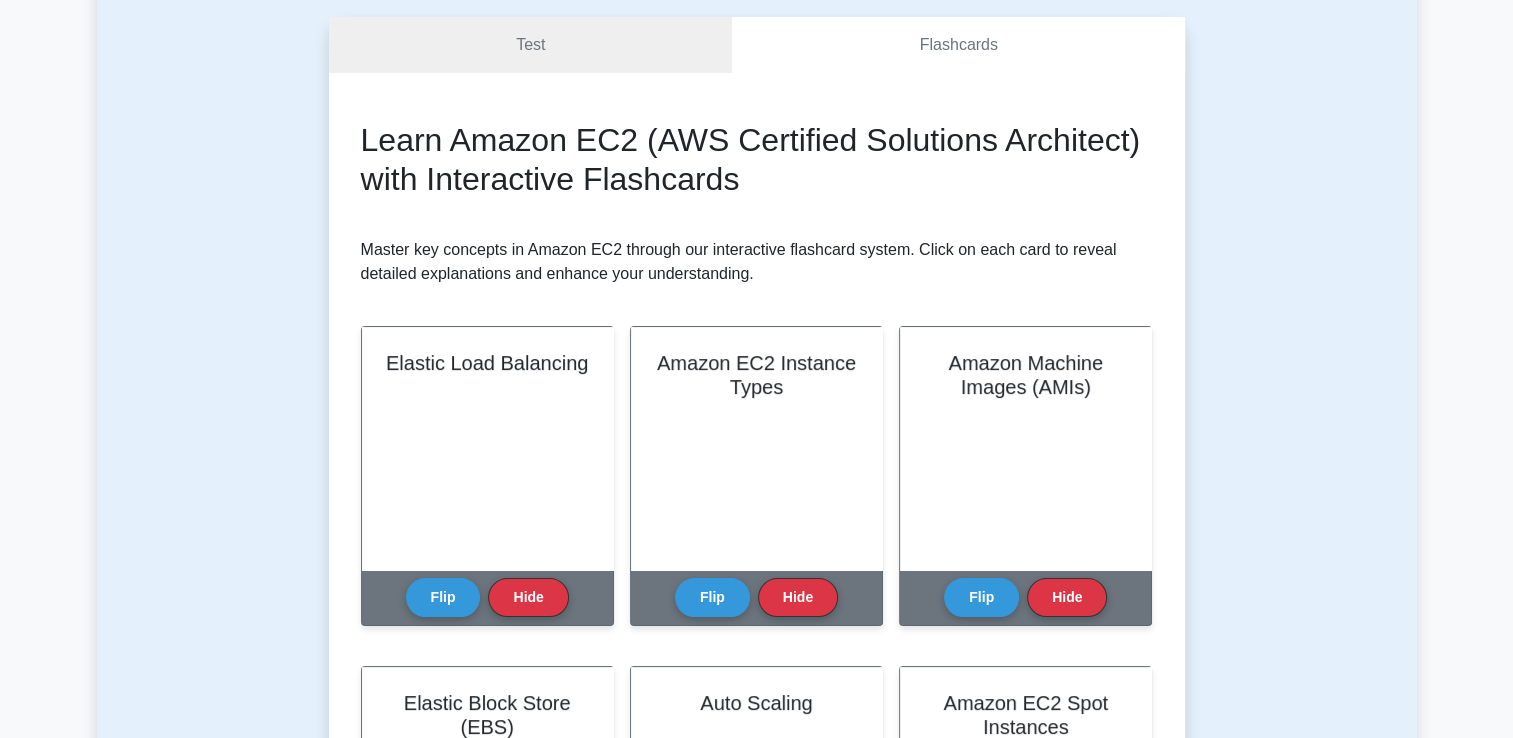 scroll, scrollTop: 189, scrollLeft: 0, axis: vertical 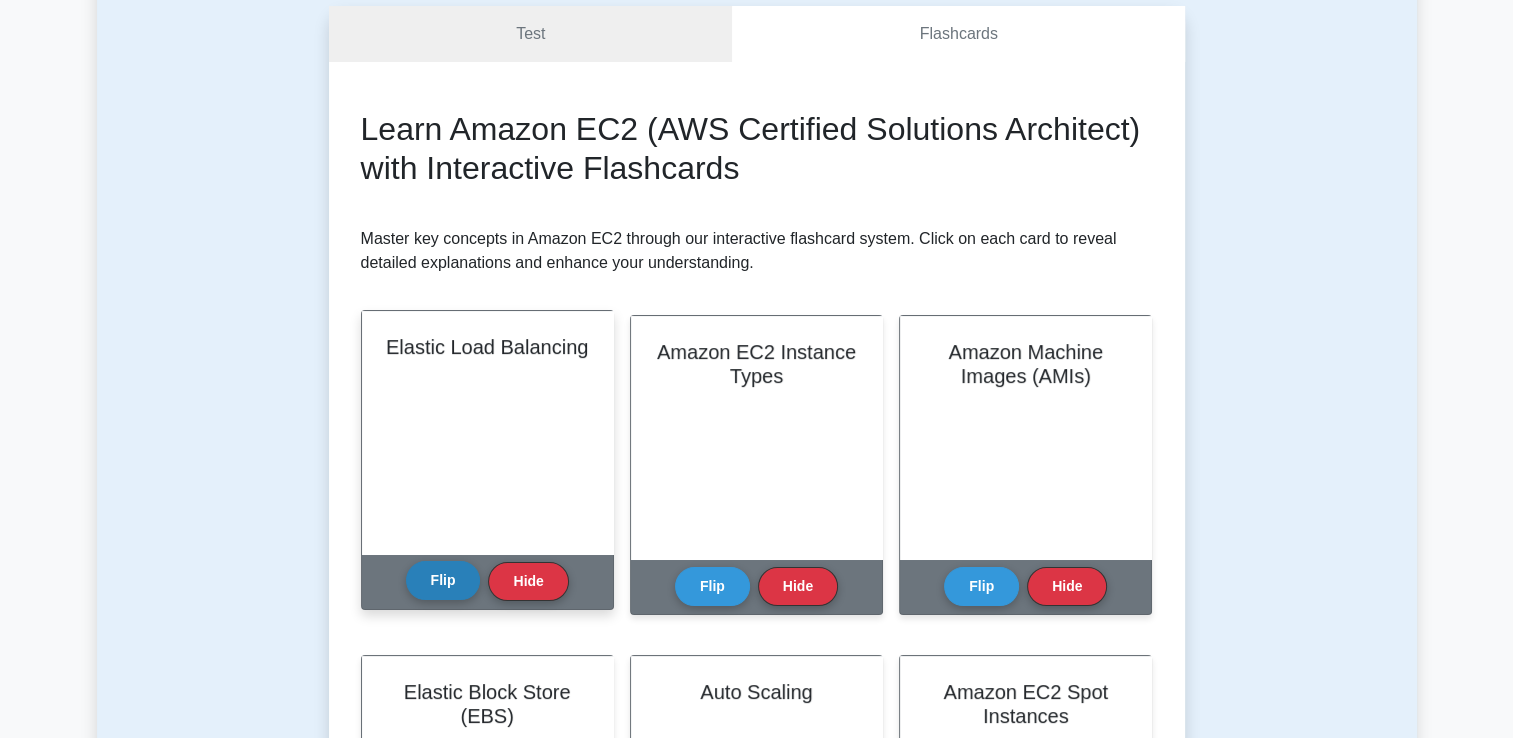 click on "Flip" at bounding box center (443, 580) 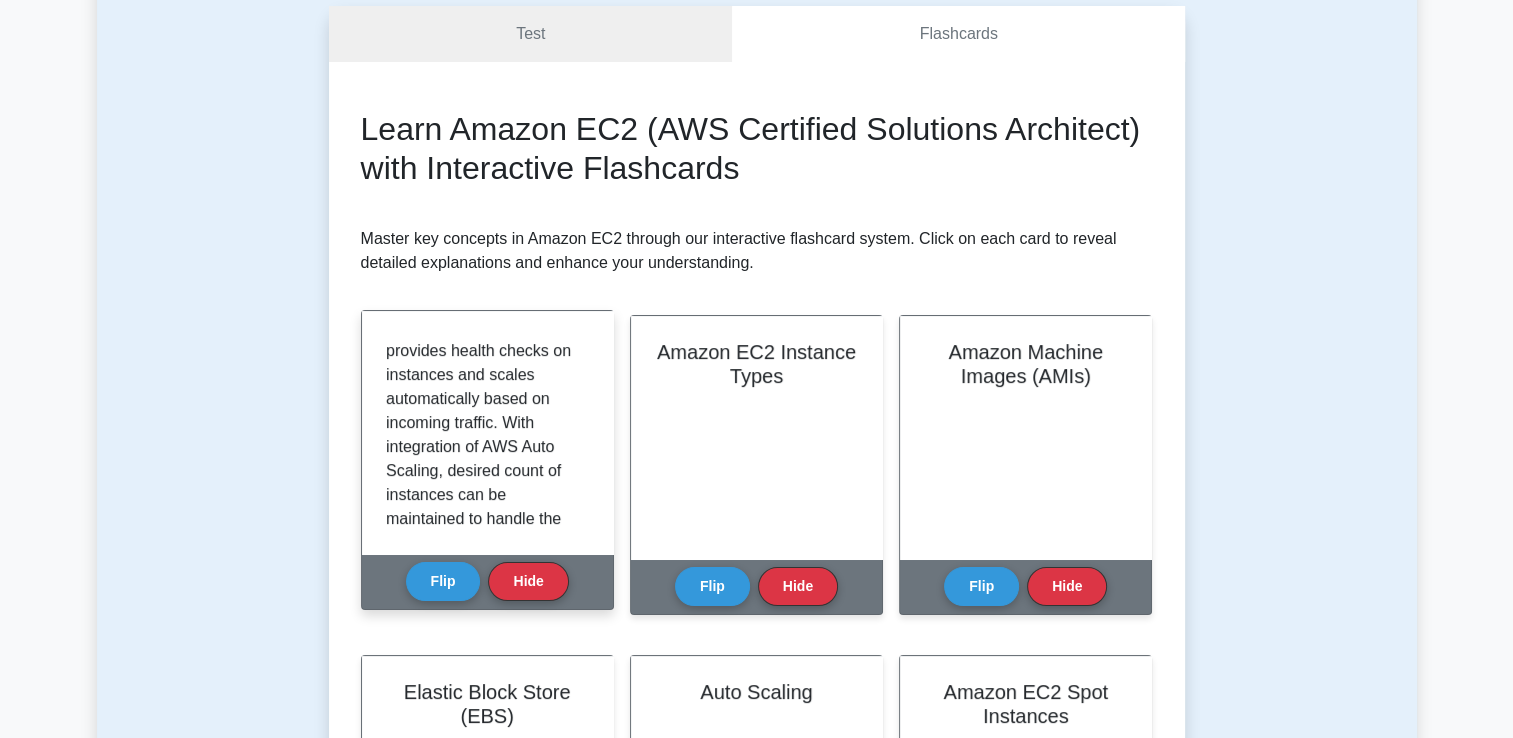 scroll, scrollTop: 396, scrollLeft: 0, axis: vertical 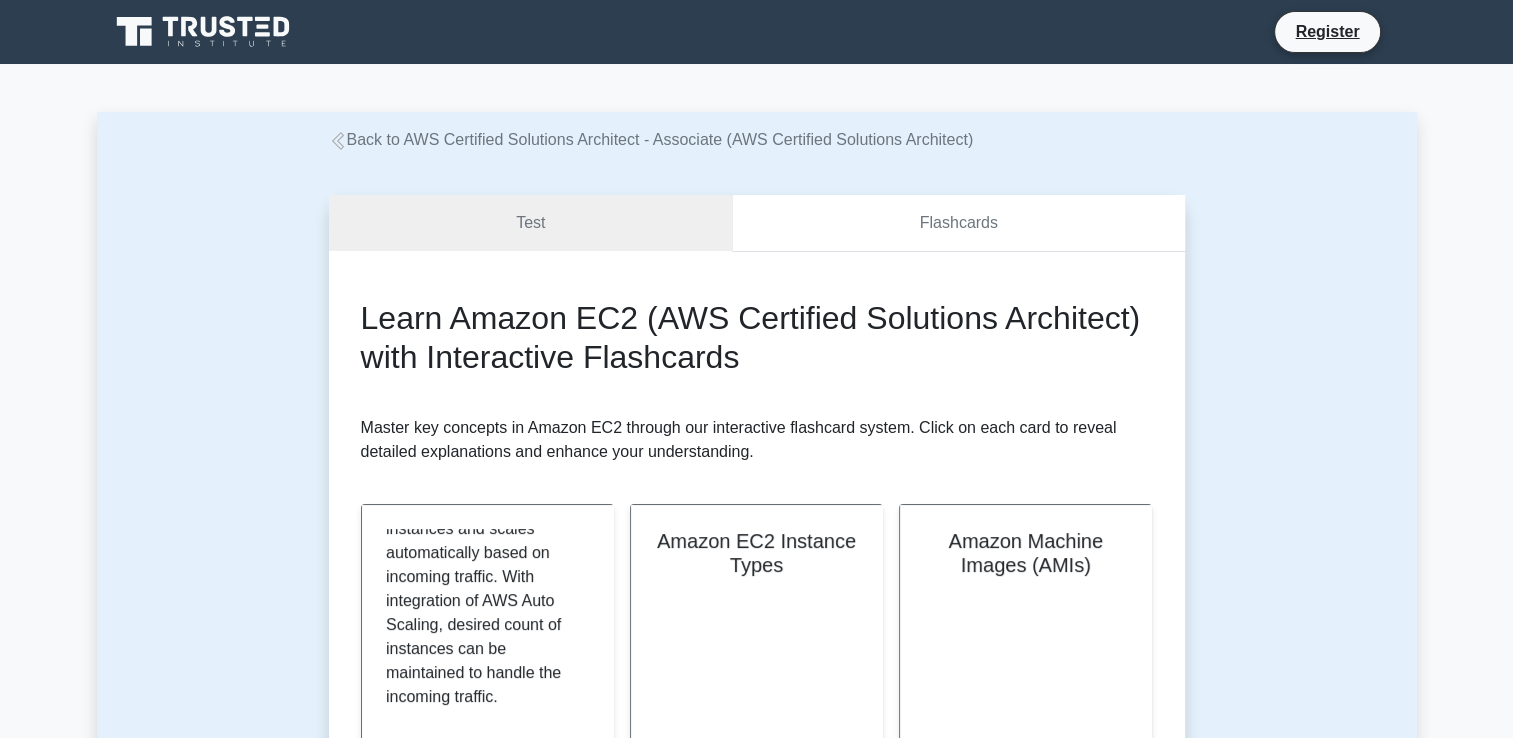 click on "Flashcards" at bounding box center [958, 223] 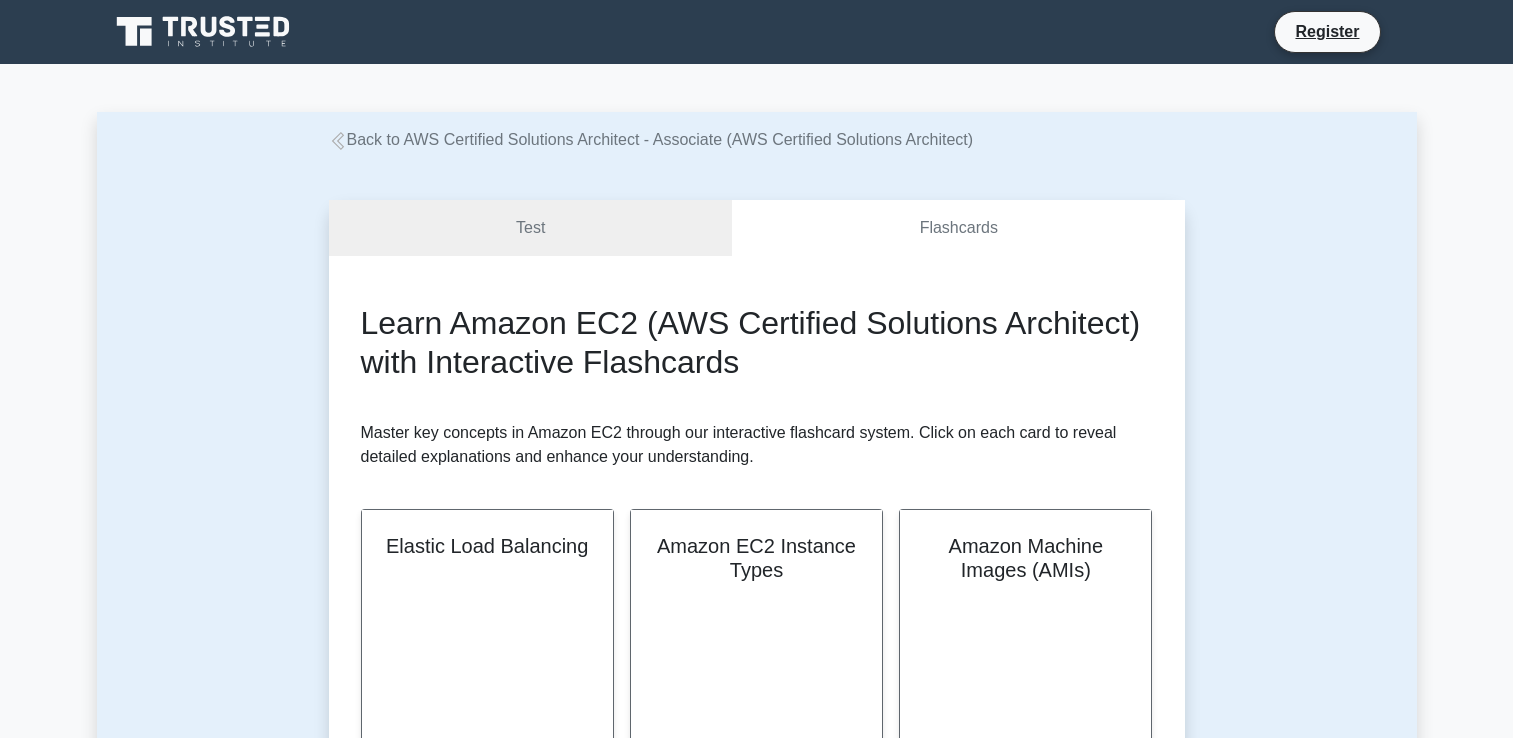 scroll, scrollTop: 0, scrollLeft: 0, axis: both 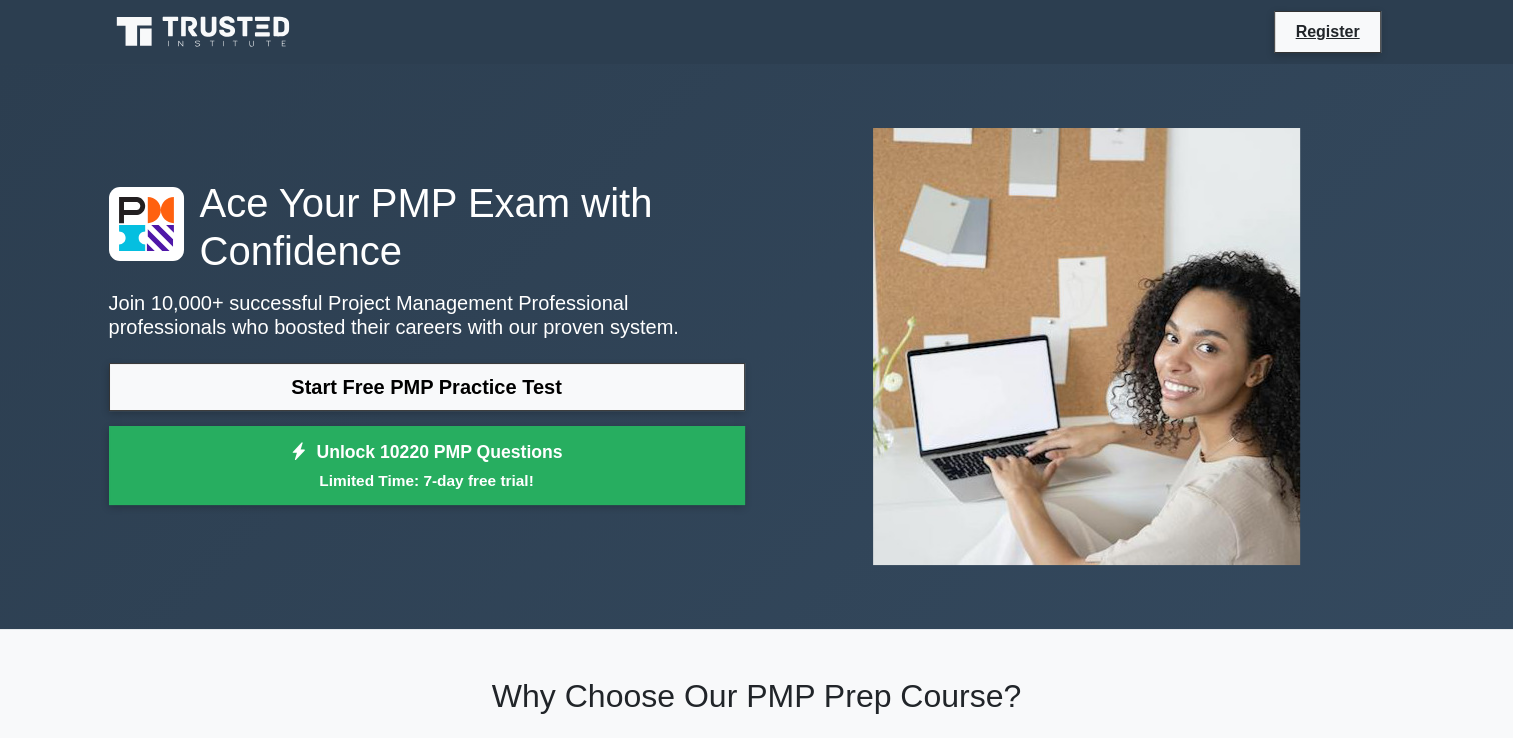 click 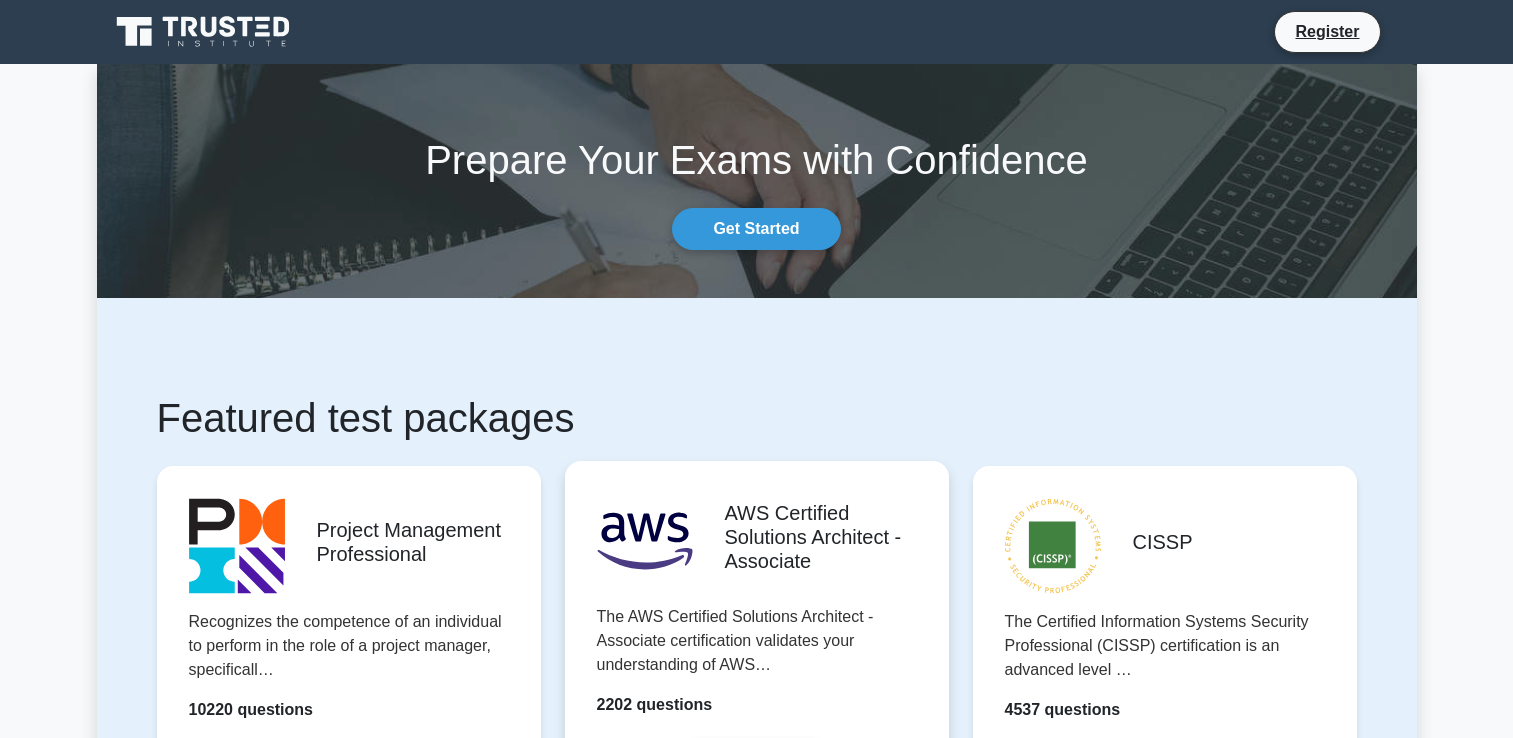 scroll, scrollTop: 0, scrollLeft: 0, axis: both 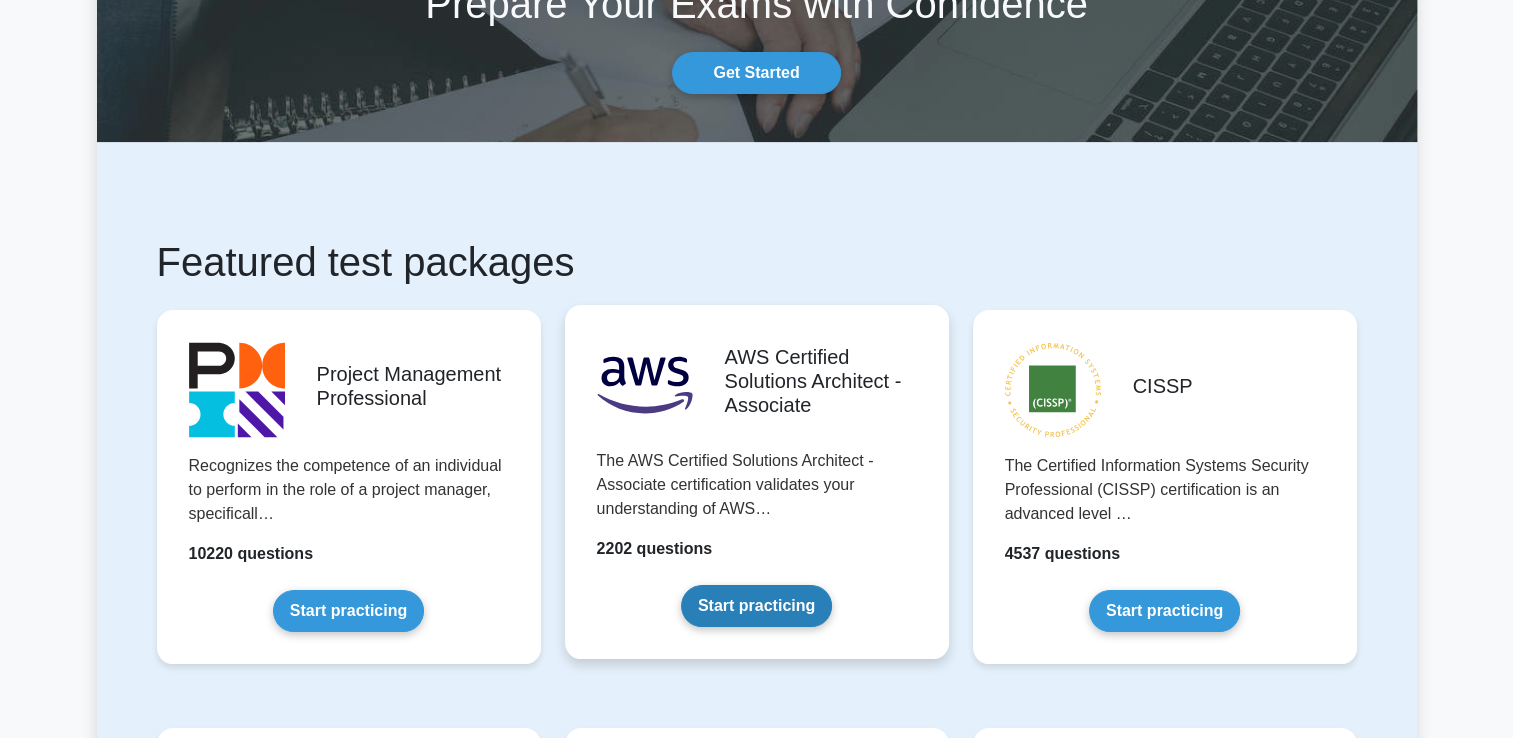 click on "Start practicing" at bounding box center (756, 606) 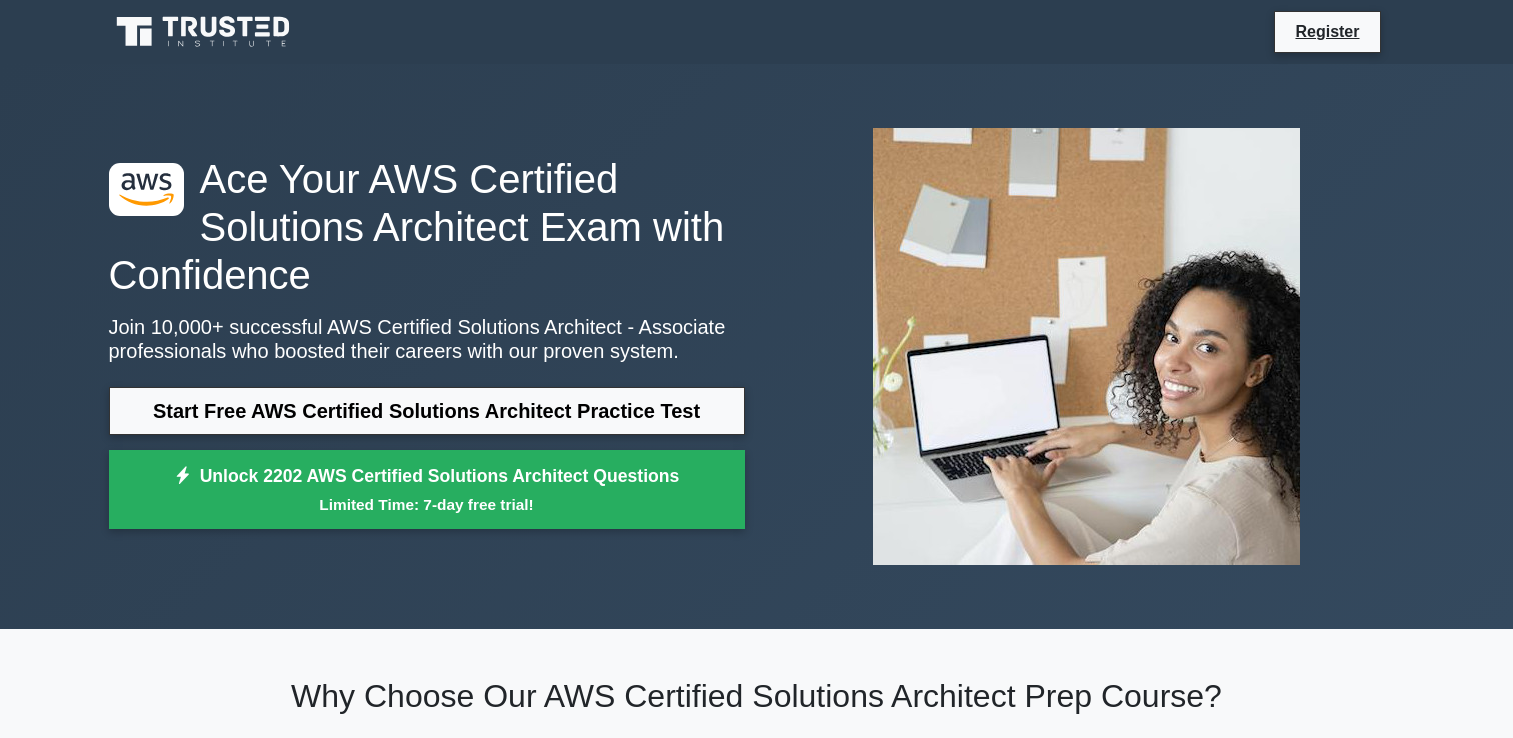 scroll, scrollTop: 0, scrollLeft: 0, axis: both 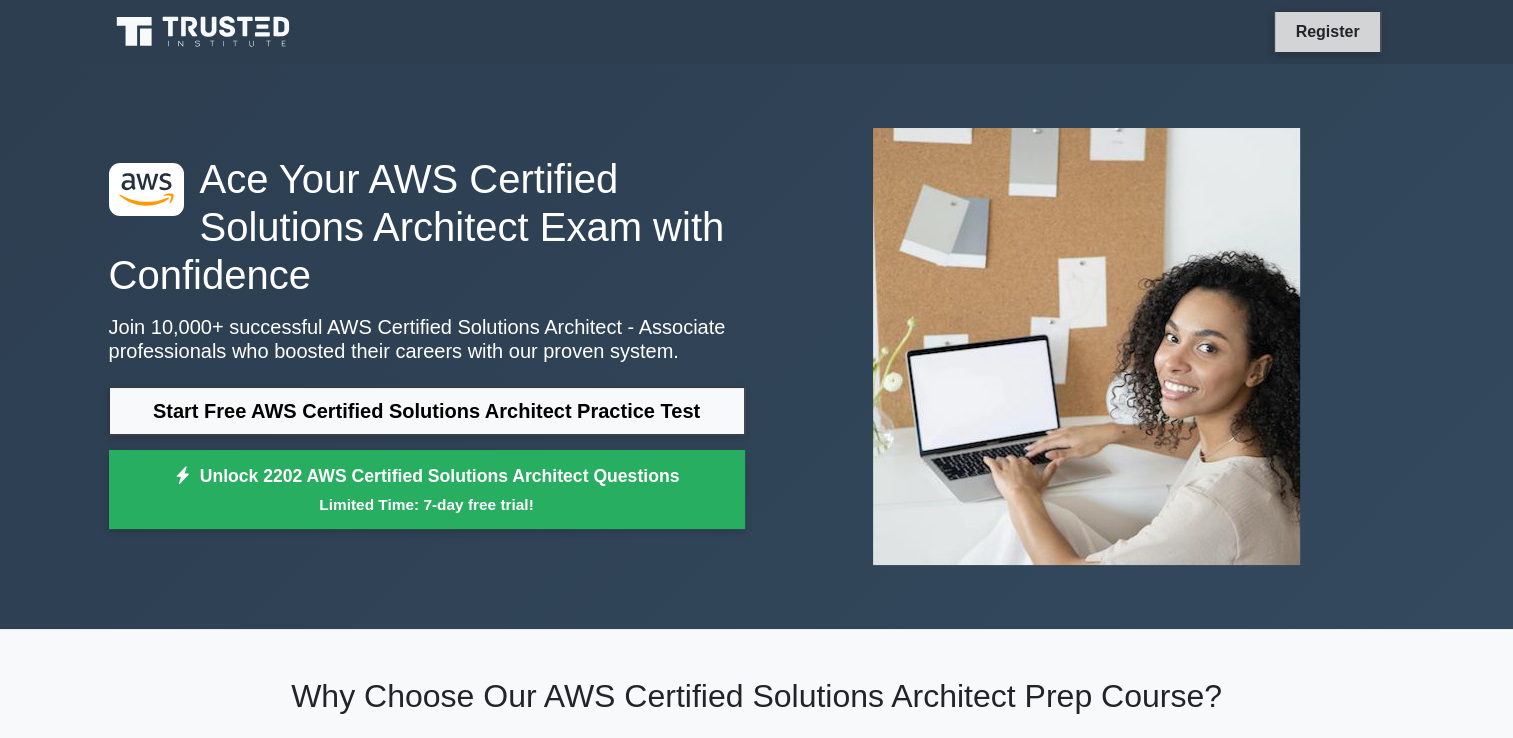 click on "Register" at bounding box center [1327, 31] 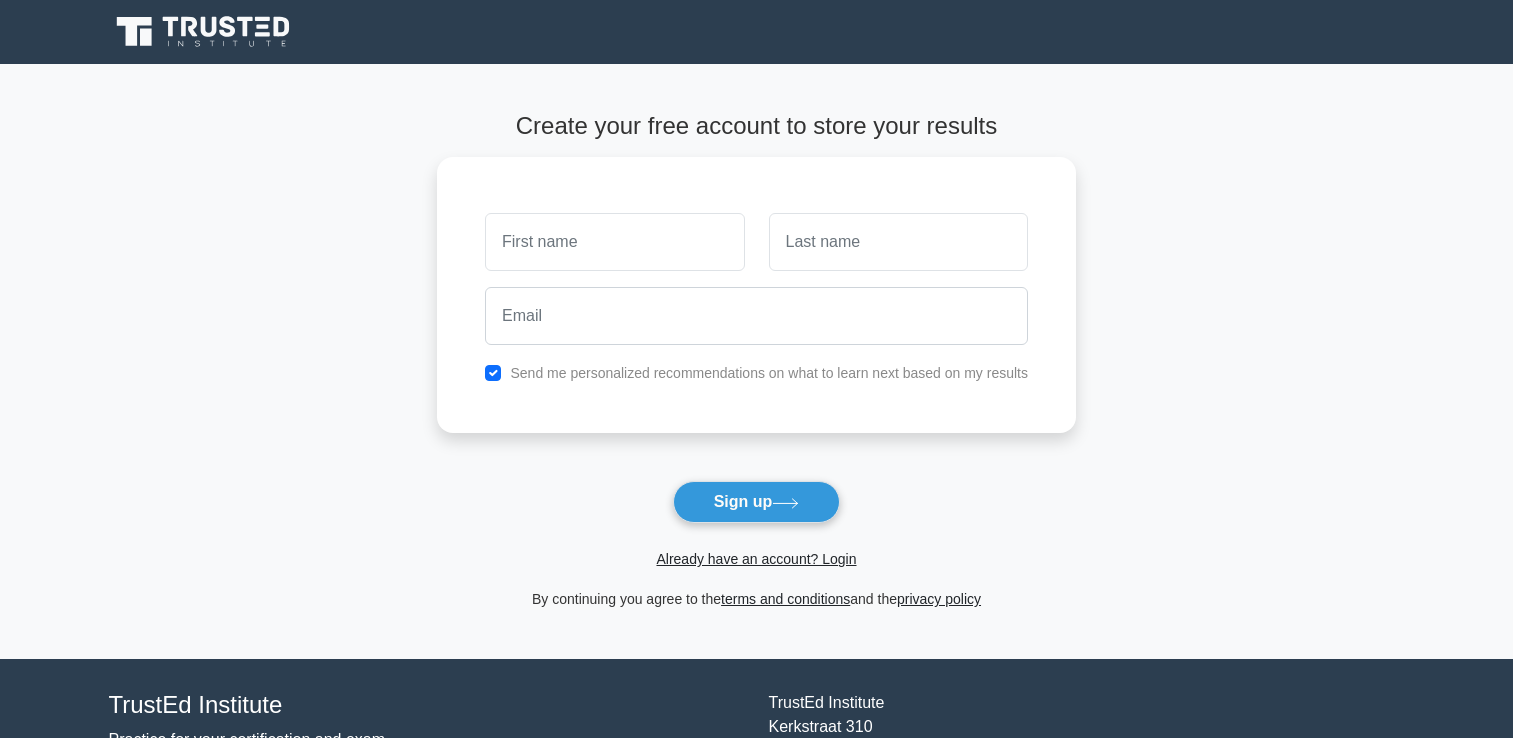 scroll, scrollTop: 0, scrollLeft: 0, axis: both 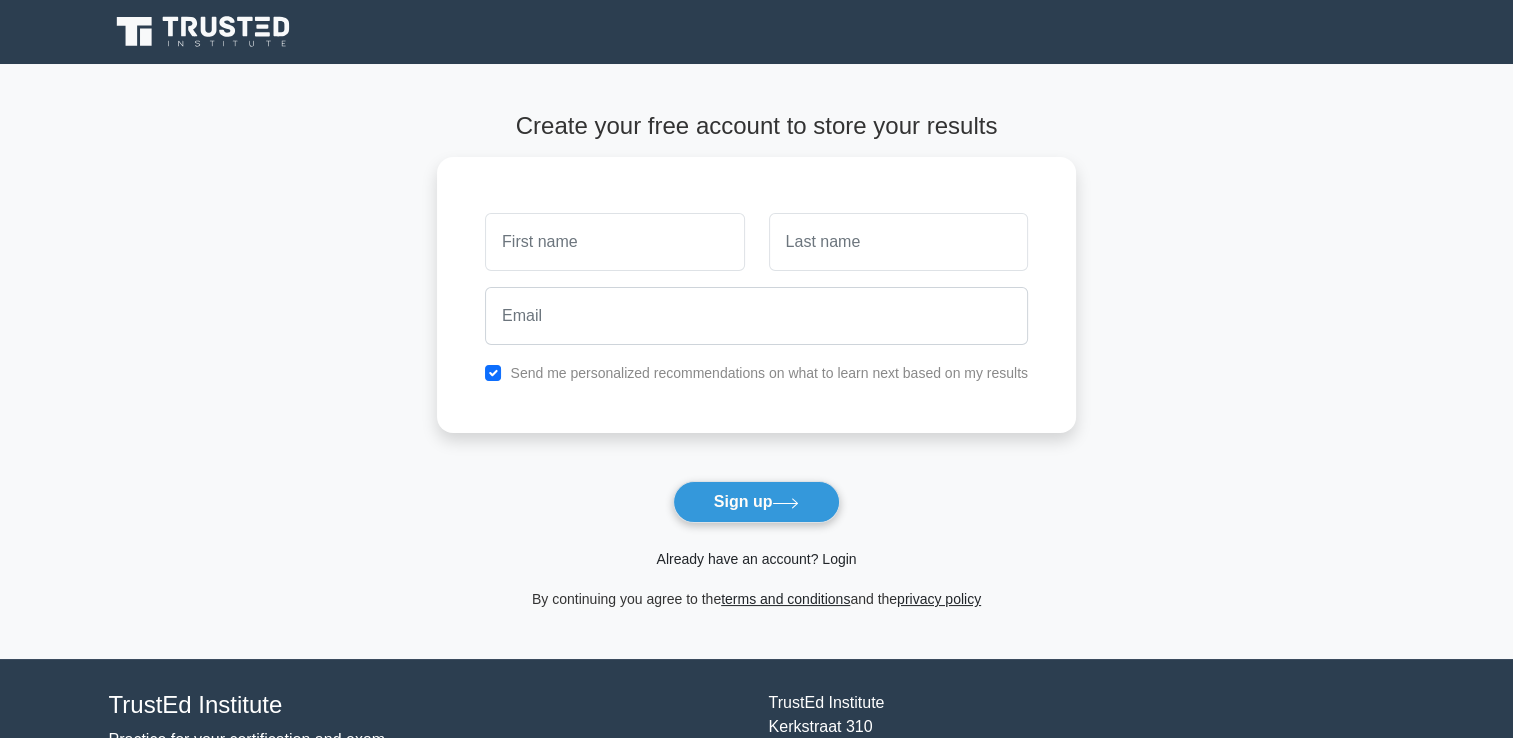 click on "Already have an account? Login" at bounding box center [756, 559] 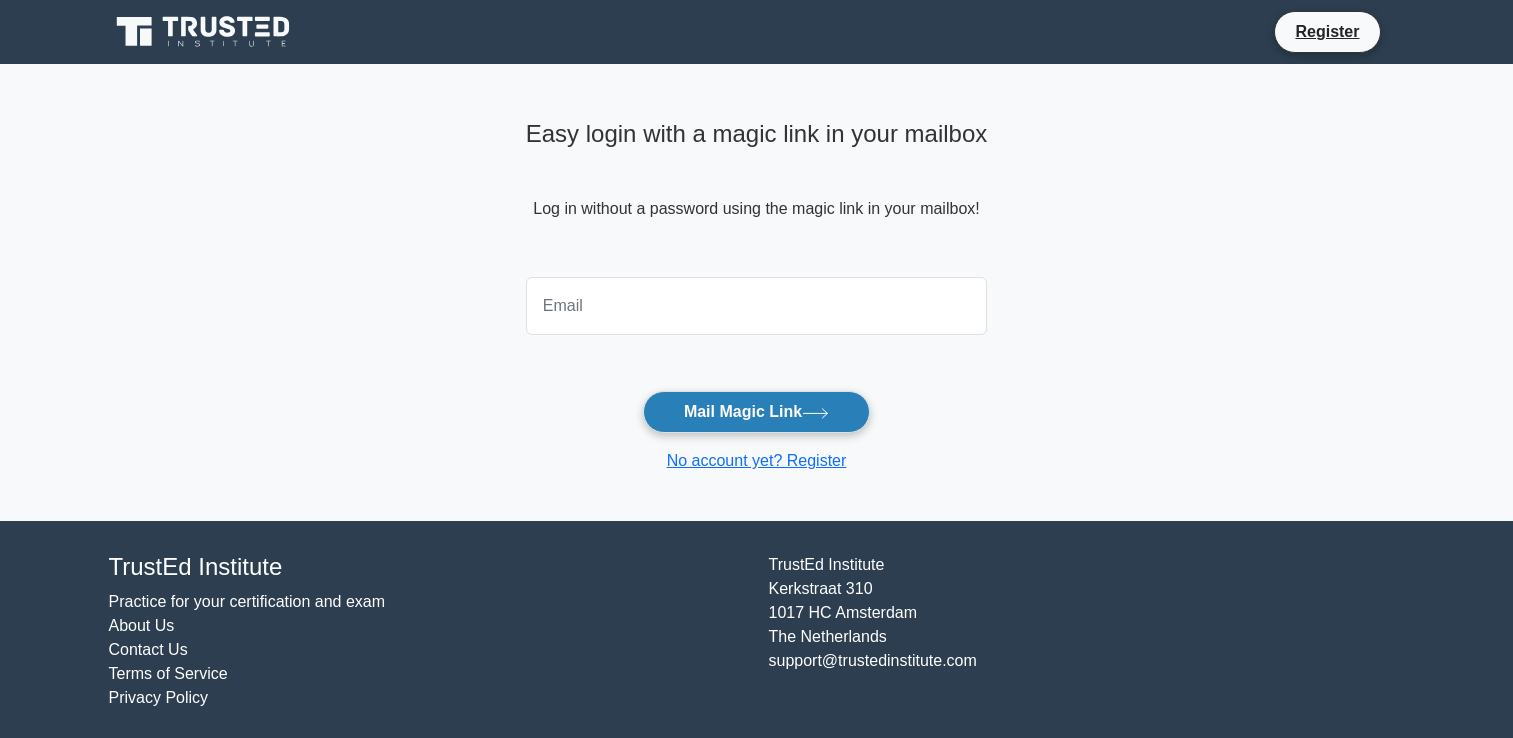 scroll, scrollTop: 0, scrollLeft: 0, axis: both 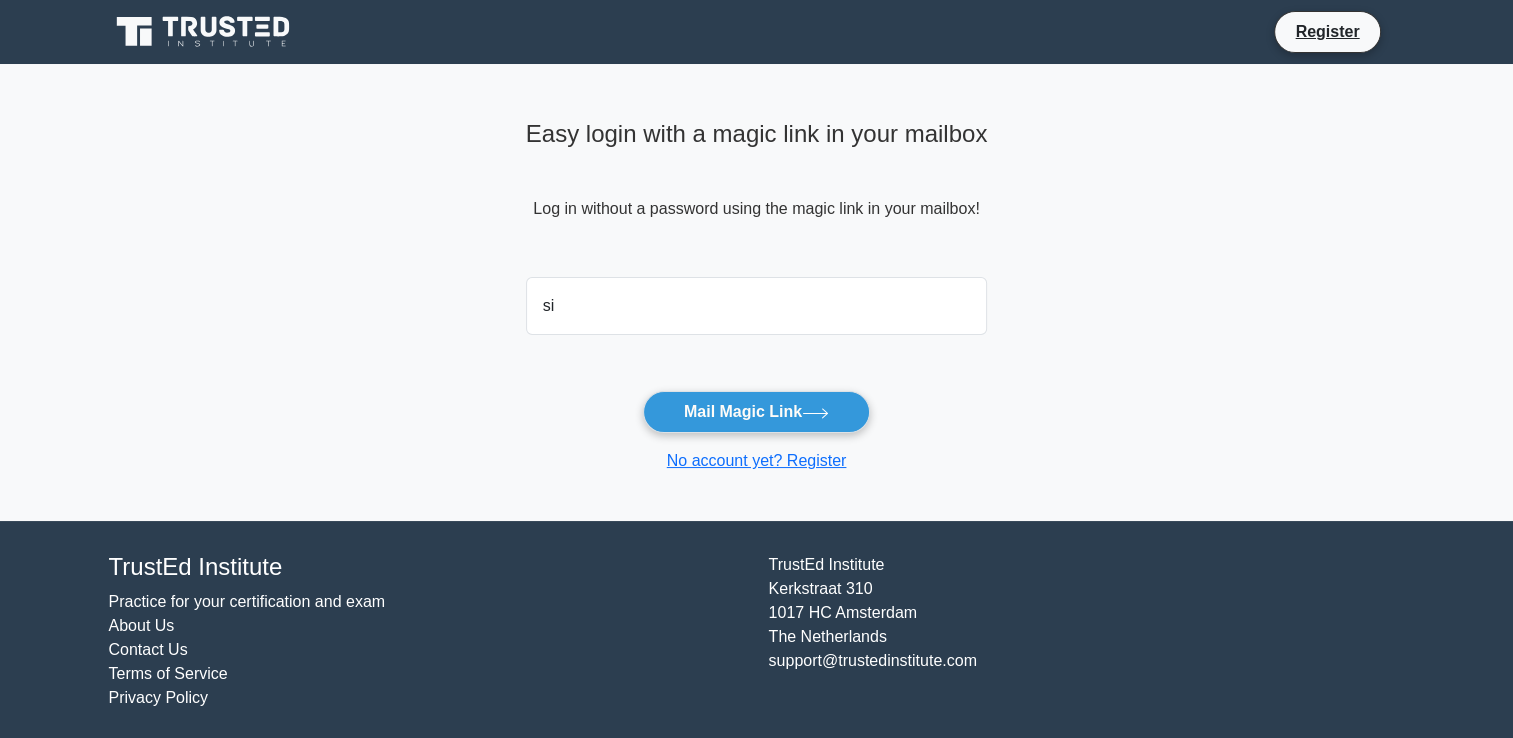 type on "[EMAIL]" 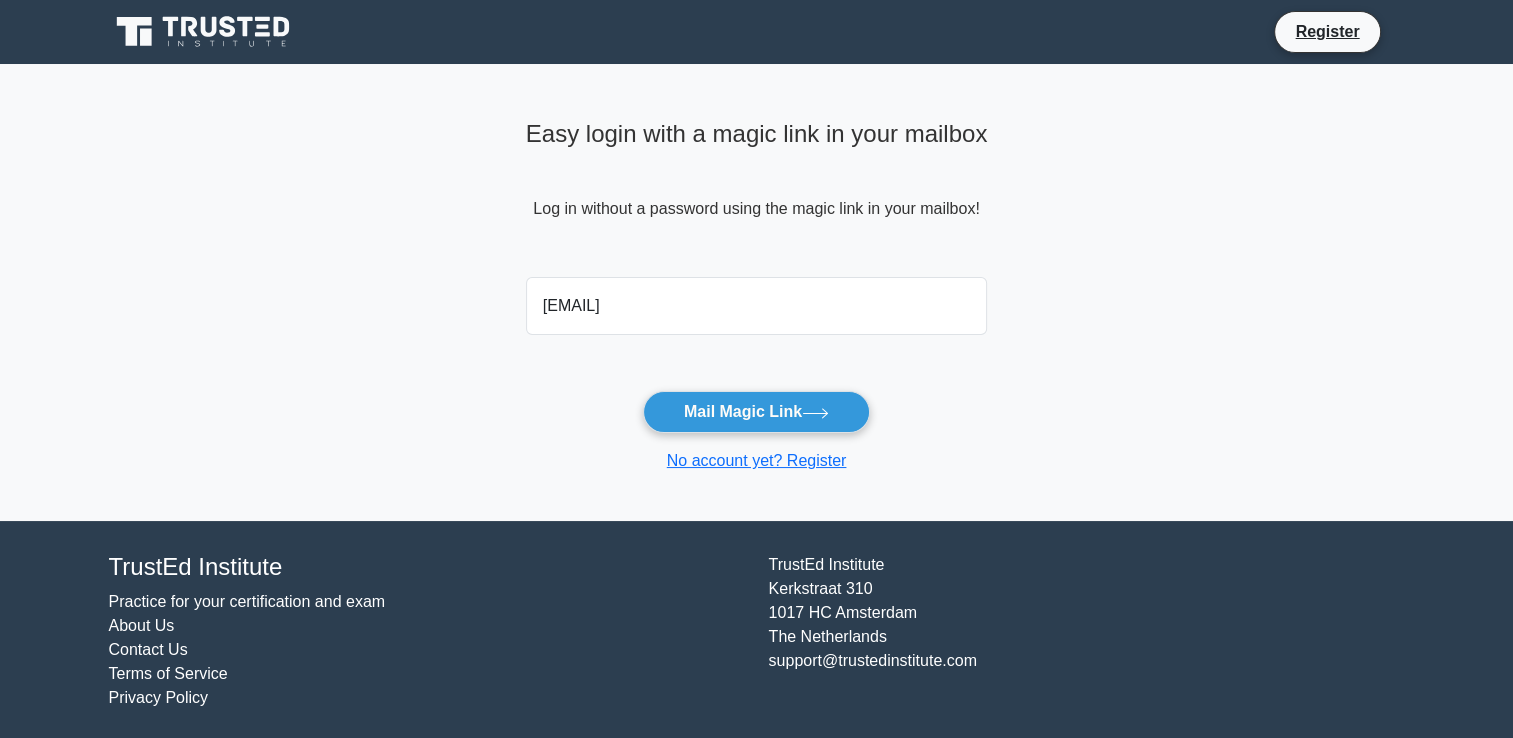 click on "[EMAIL]
Mail Magic Link
No account yet? Register" at bounding box center (757, 371) 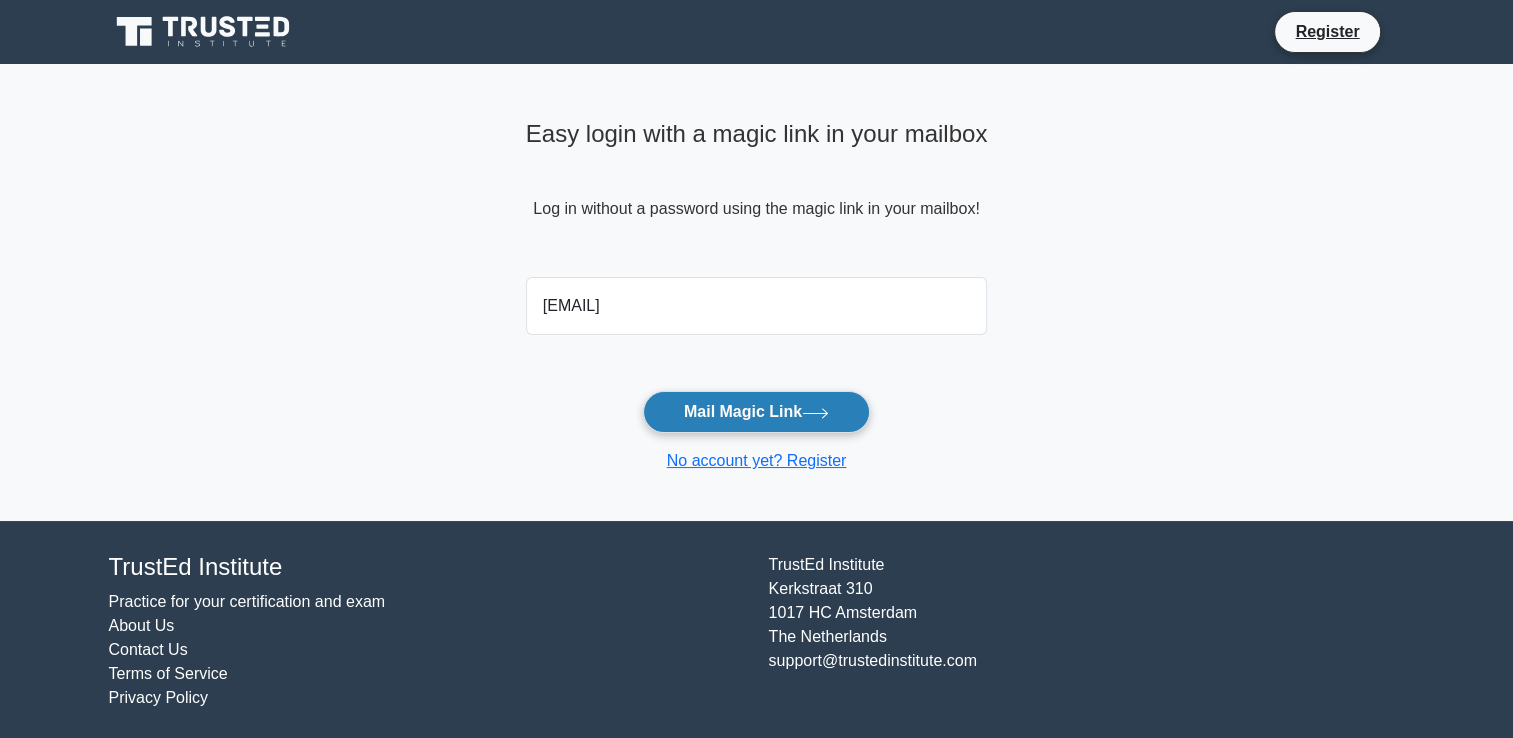 click on "Mail Magic Link" at bounding box center [756, 412] 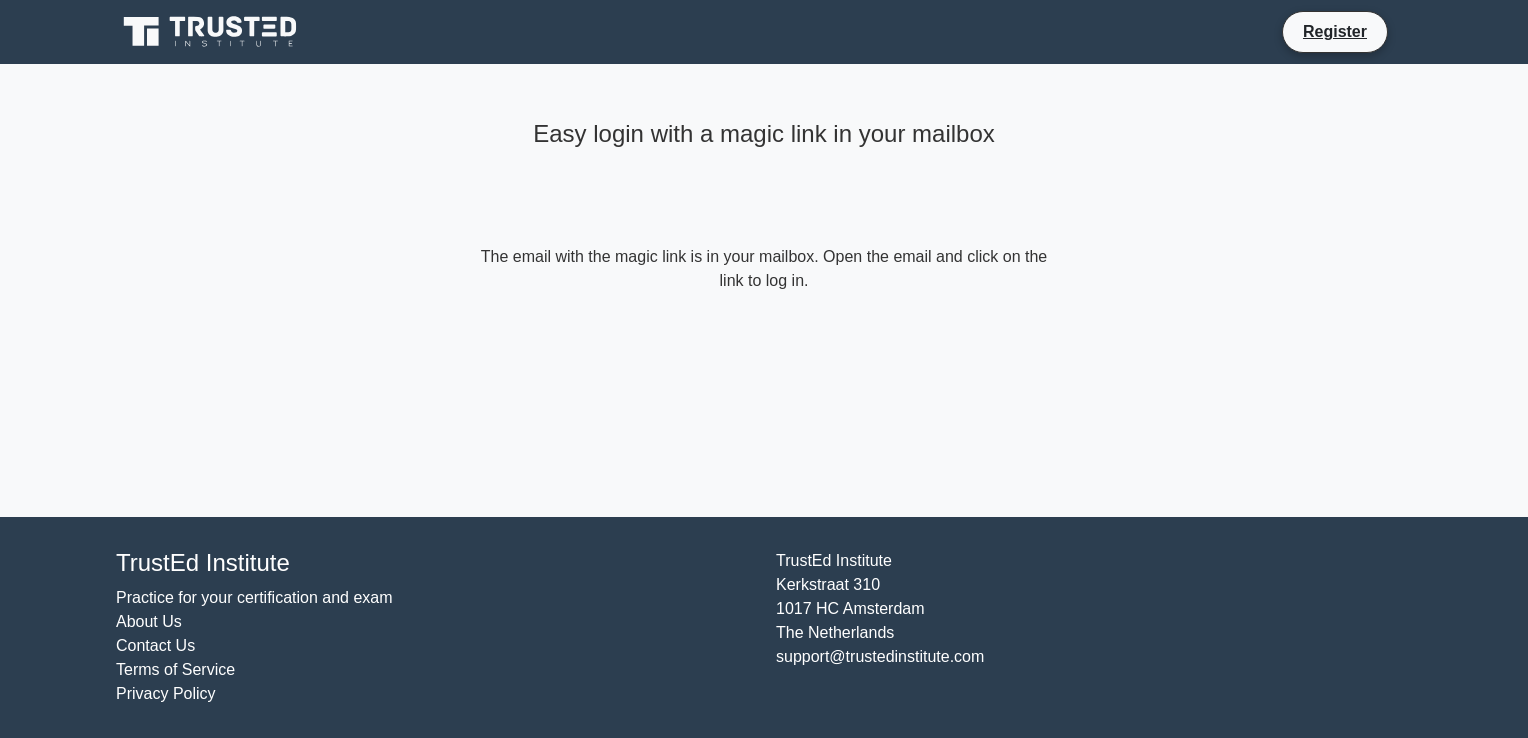 scroll, scrollTop: 0, scrollLeft: 0, axis: both 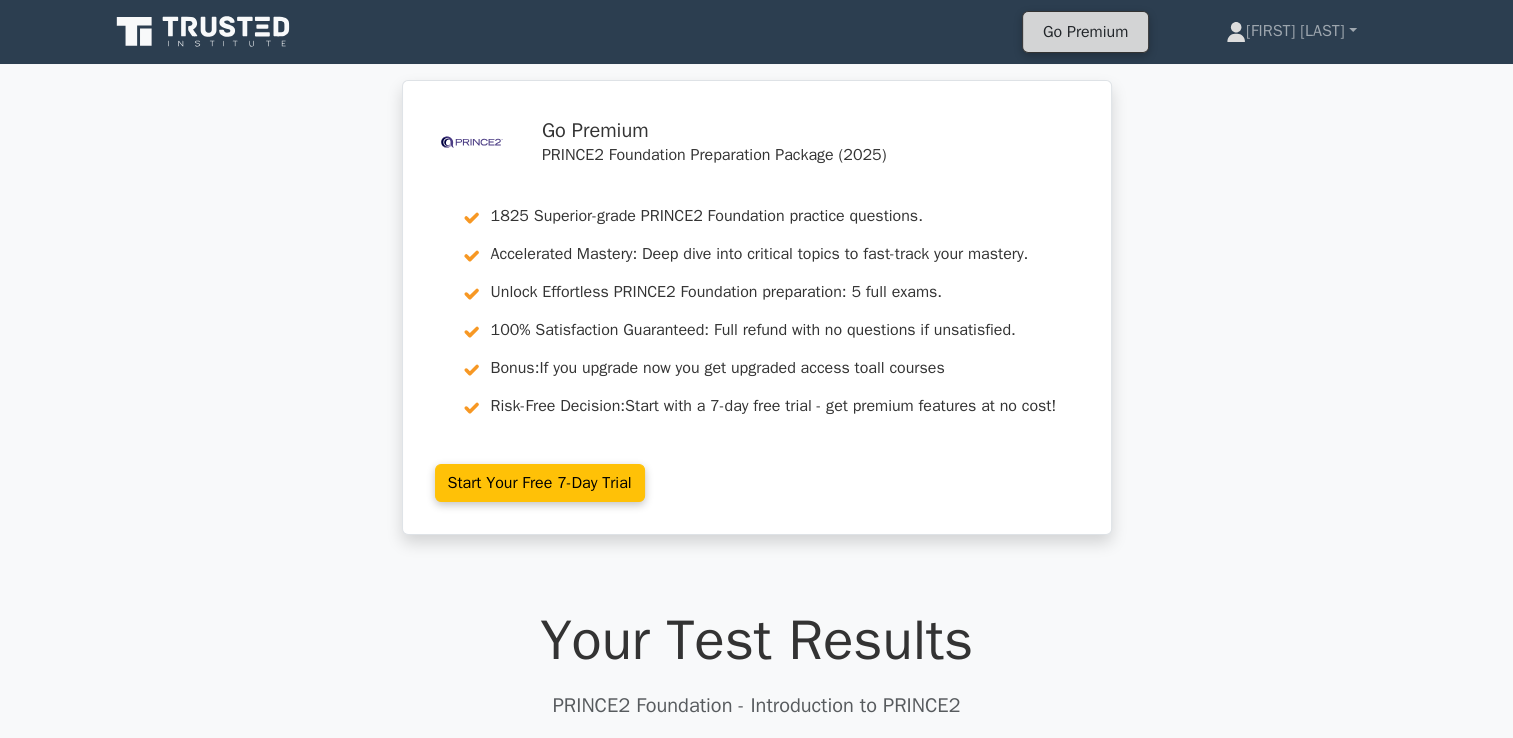 click on "Go Premium" at bounding box center (1085, 32) 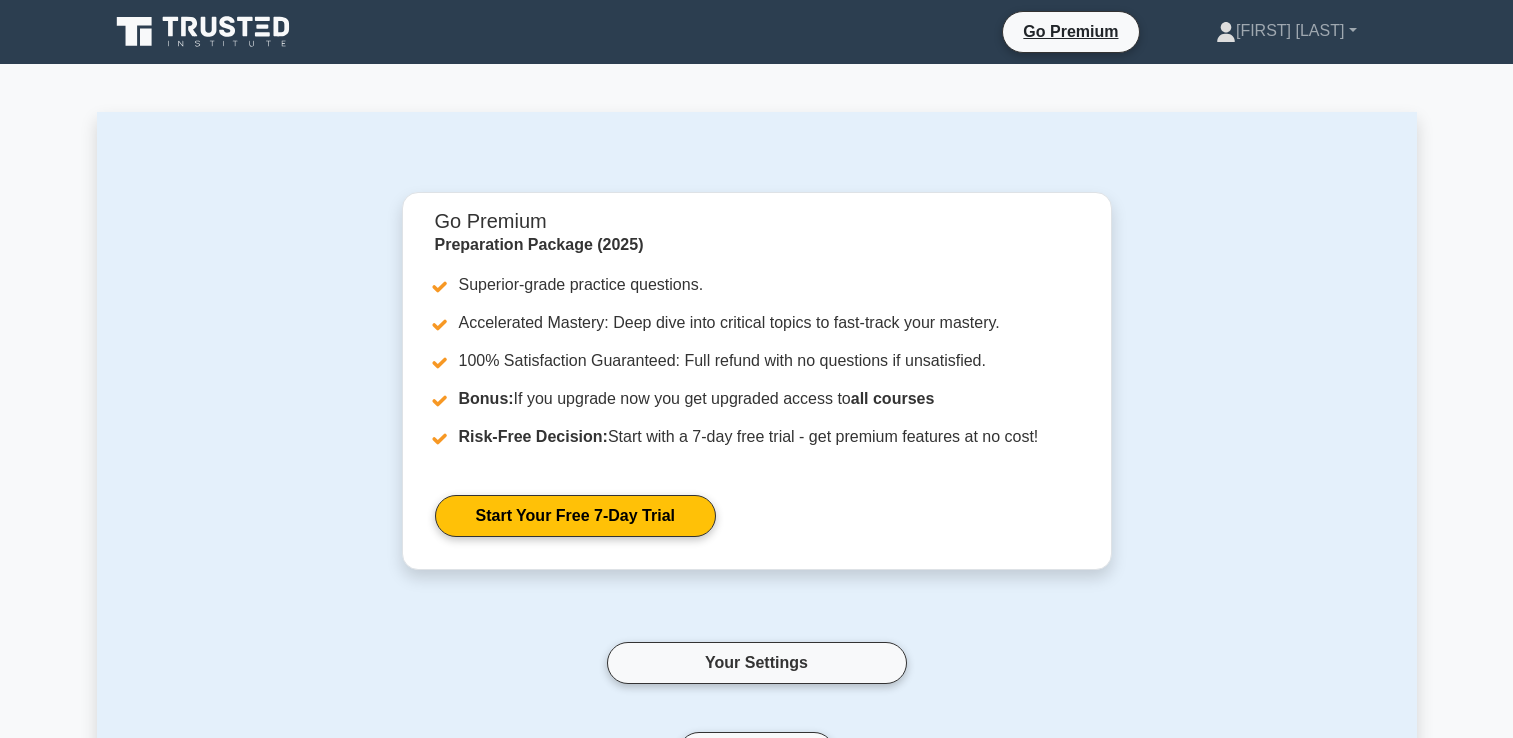 scroll, scrollTop: 0, scrollLeft: 0, axis: both 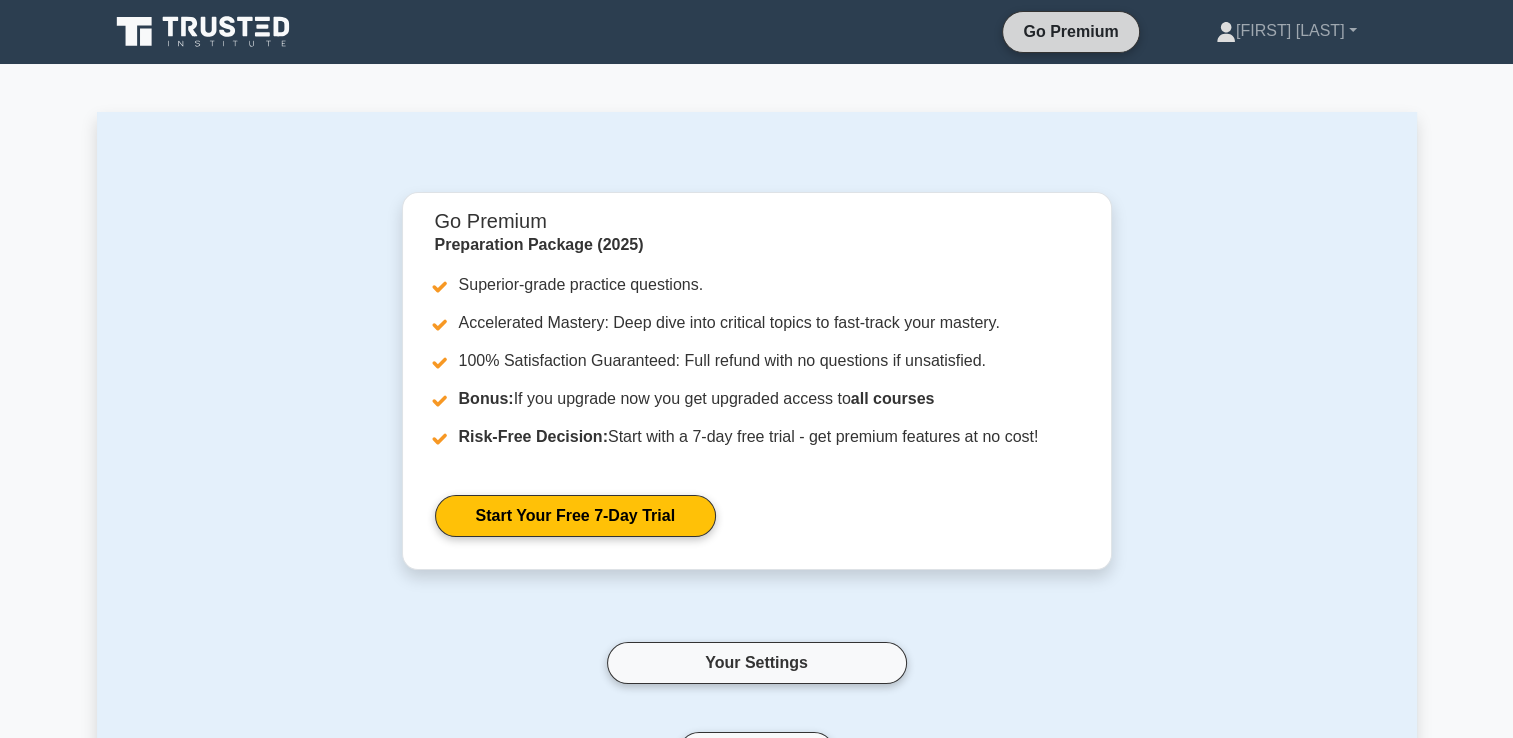 click on "Go Premium" at bounding box center [1070, 31] 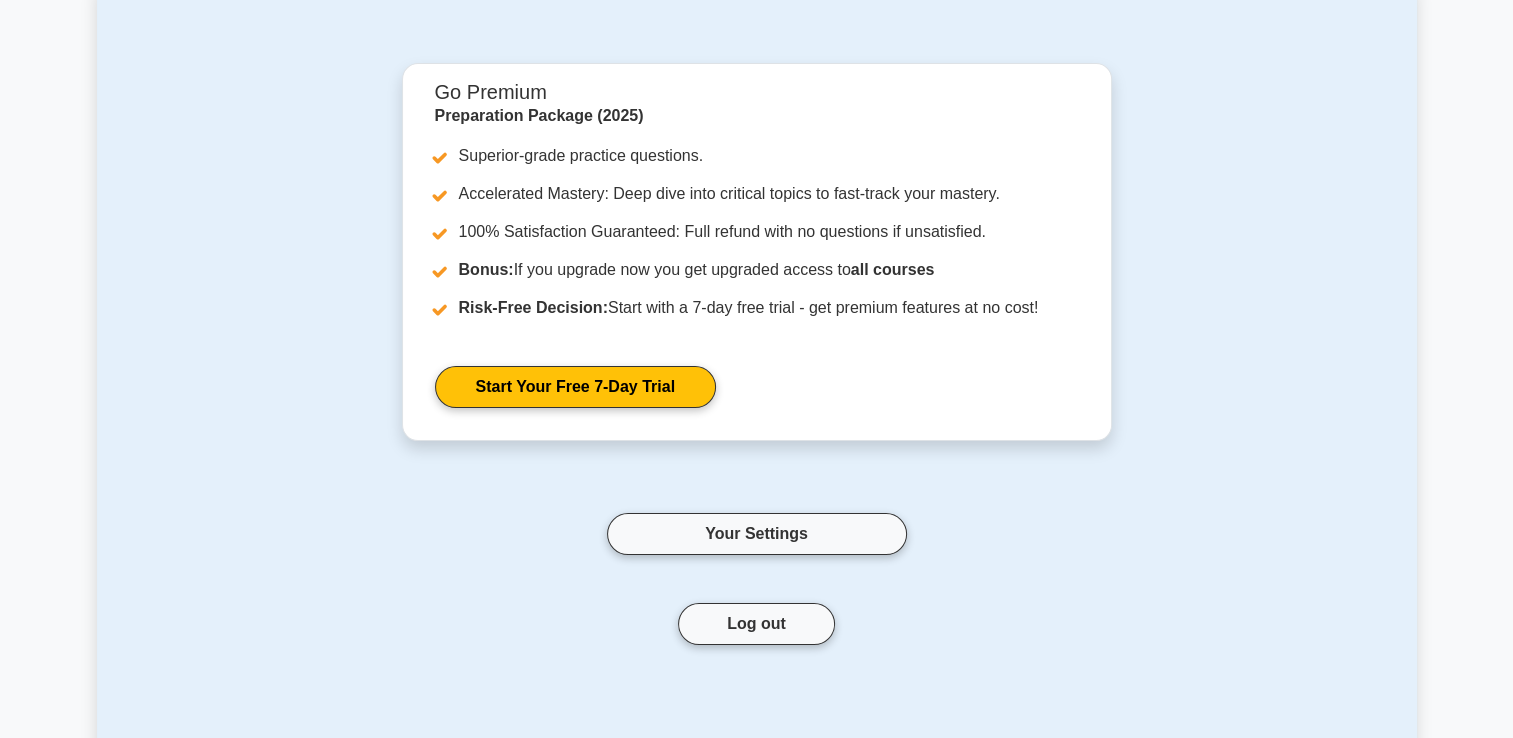 scroll, scrollTop: 0, scrollLeft: 0, axis: both 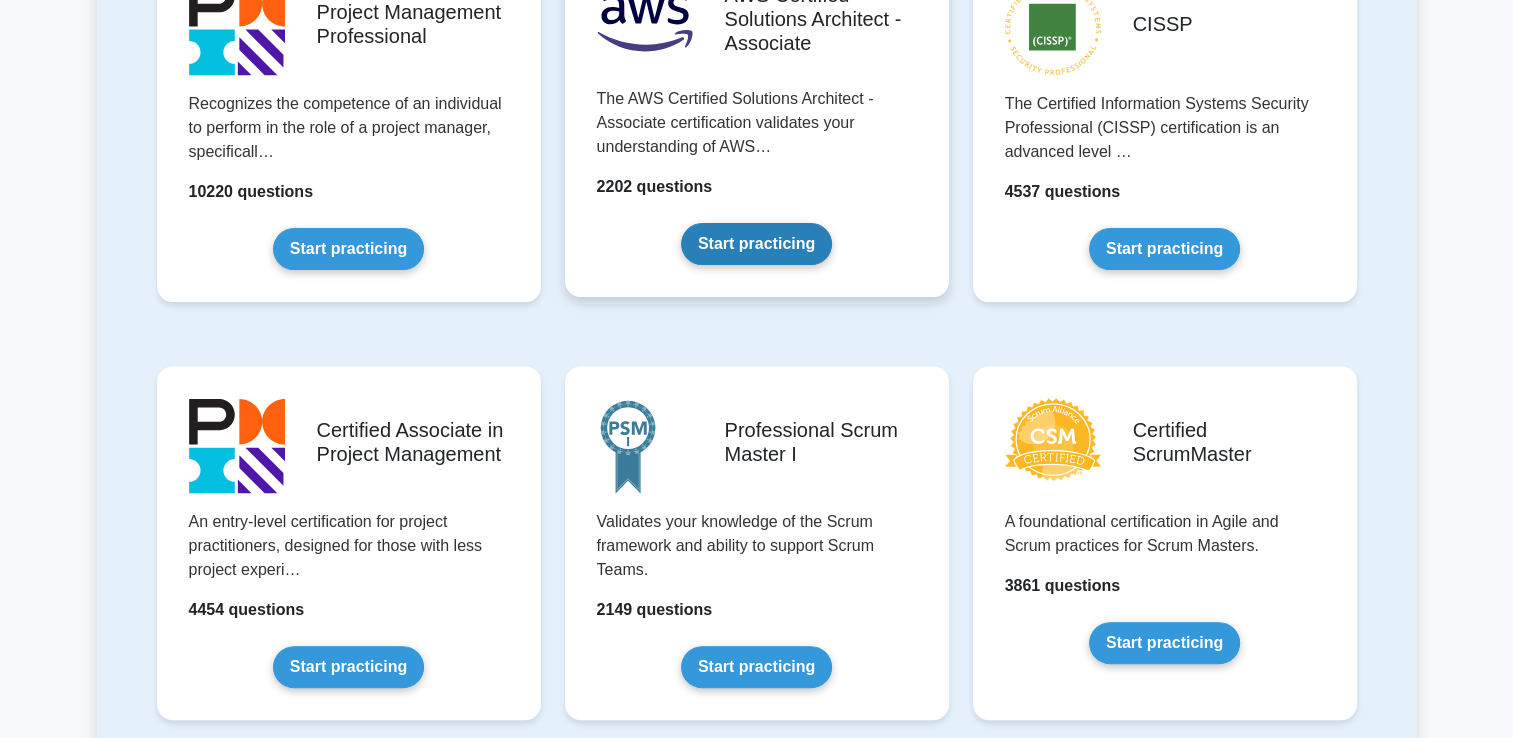 click on "Start practicing" at bounding box center [756, 244] 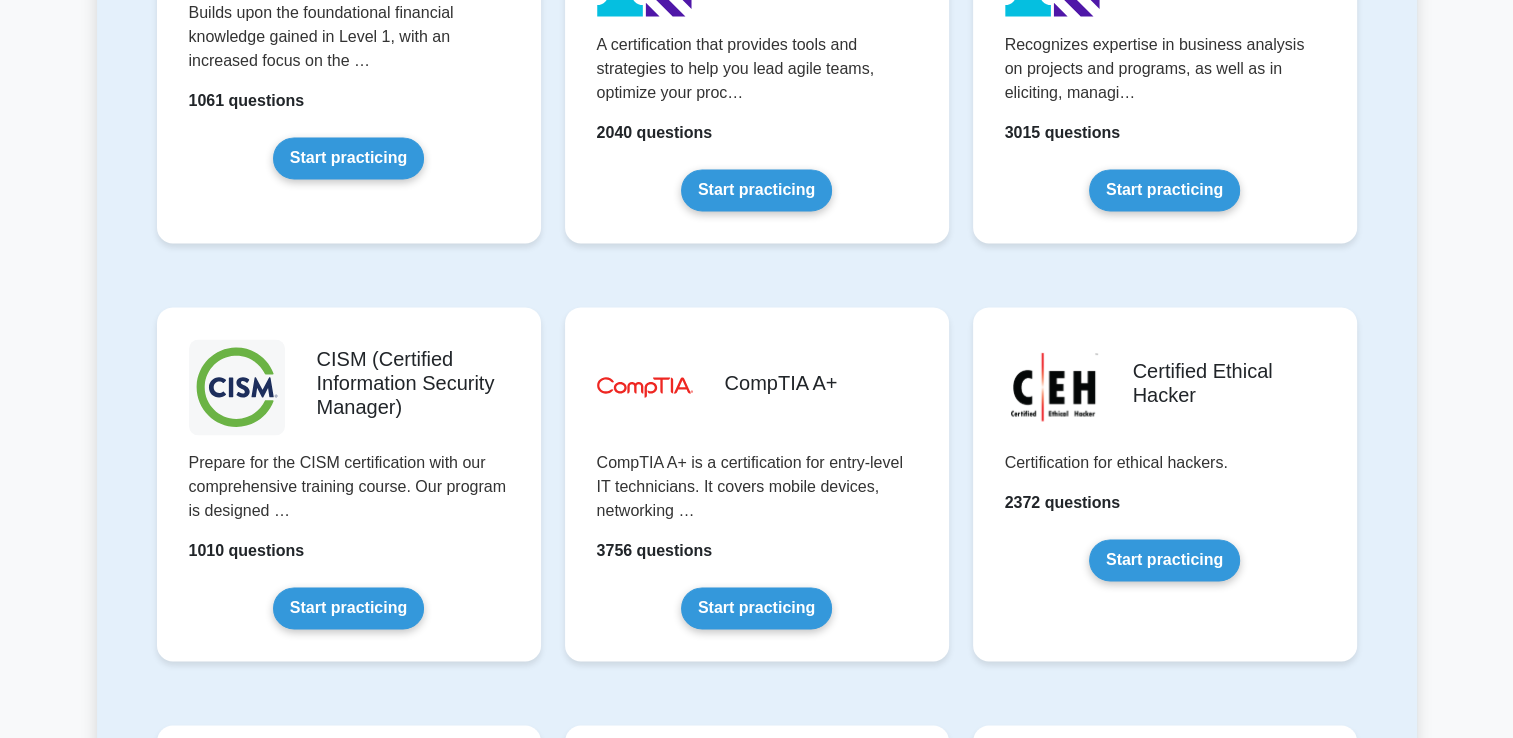 scroll, scrollTop: 2813, scrollLeft: 0, axis: vertical 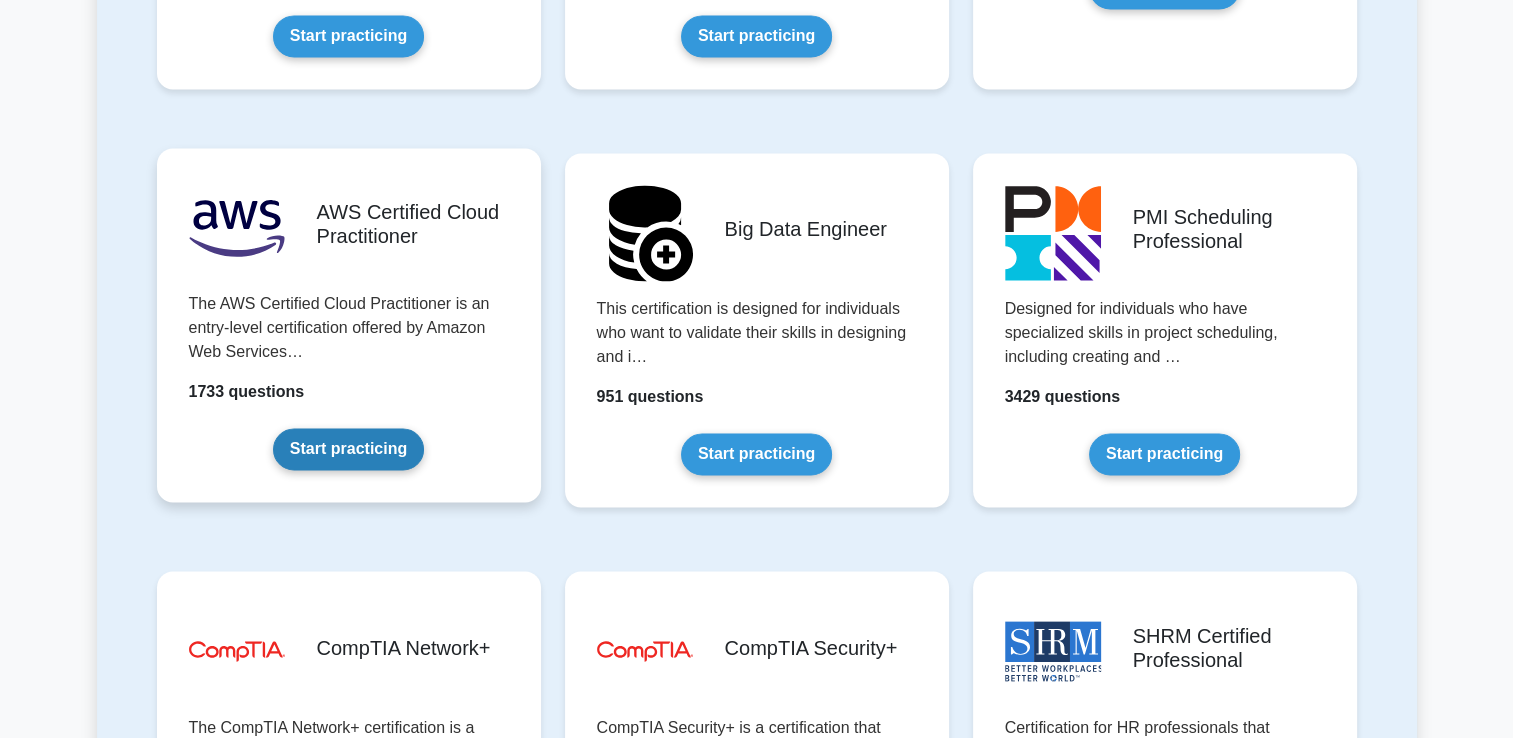click on "Start practicing" at bounding box center [348, 449] 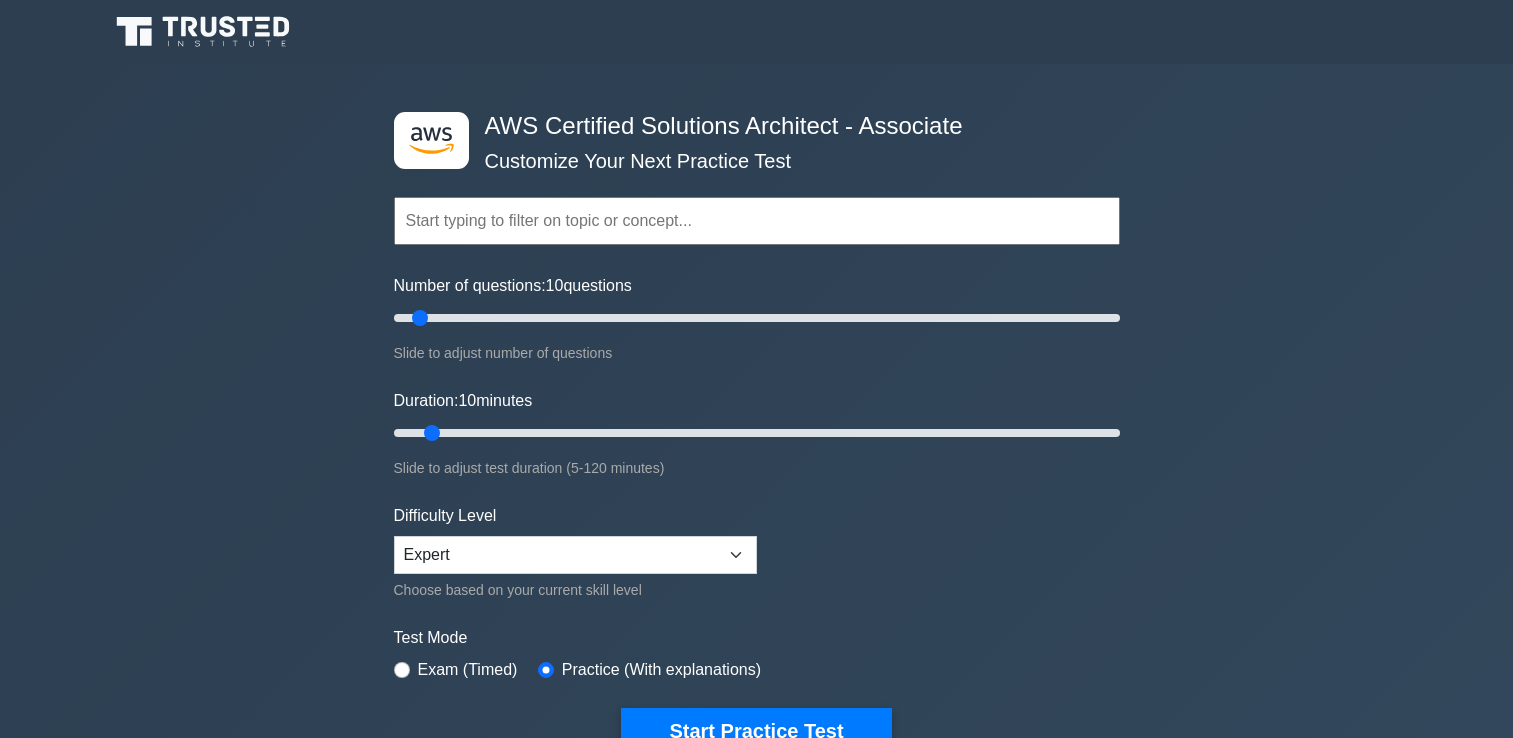 scroll, scrollTop: 0, scrollLeft: 0, axis: both 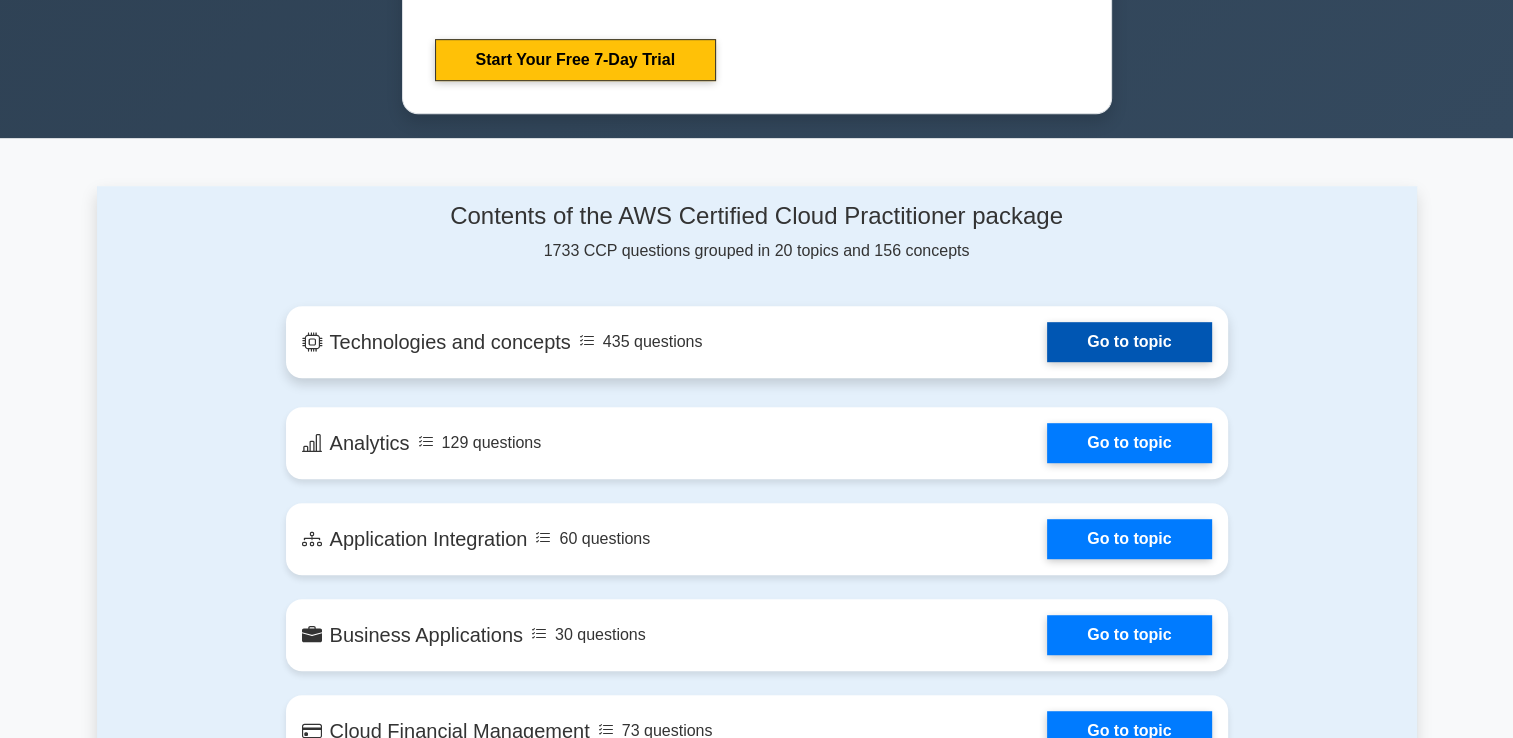 click on "Go to topic" at bounding box center (1129, 342) 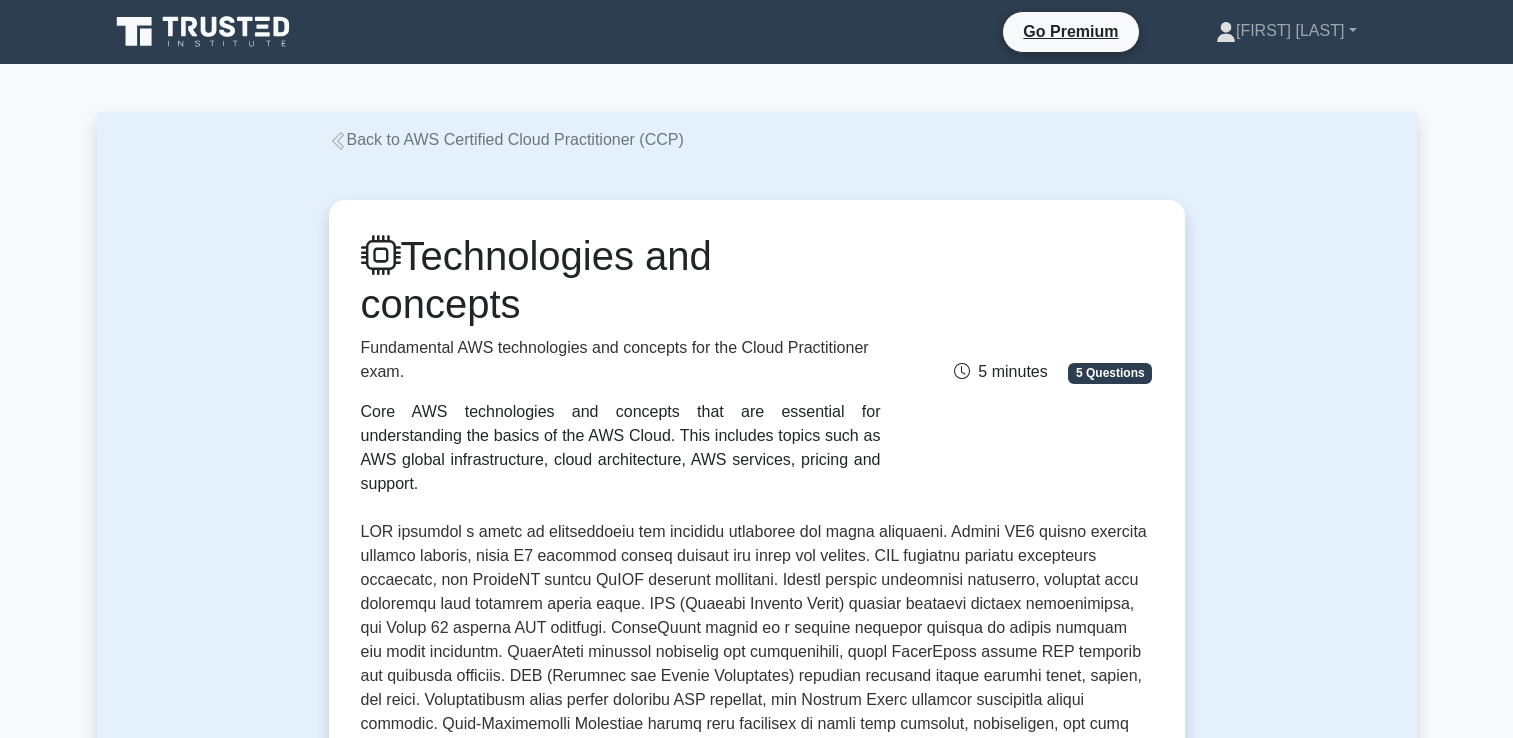scroll, scrollTop: 0, scrollLeft: 0, axis: both 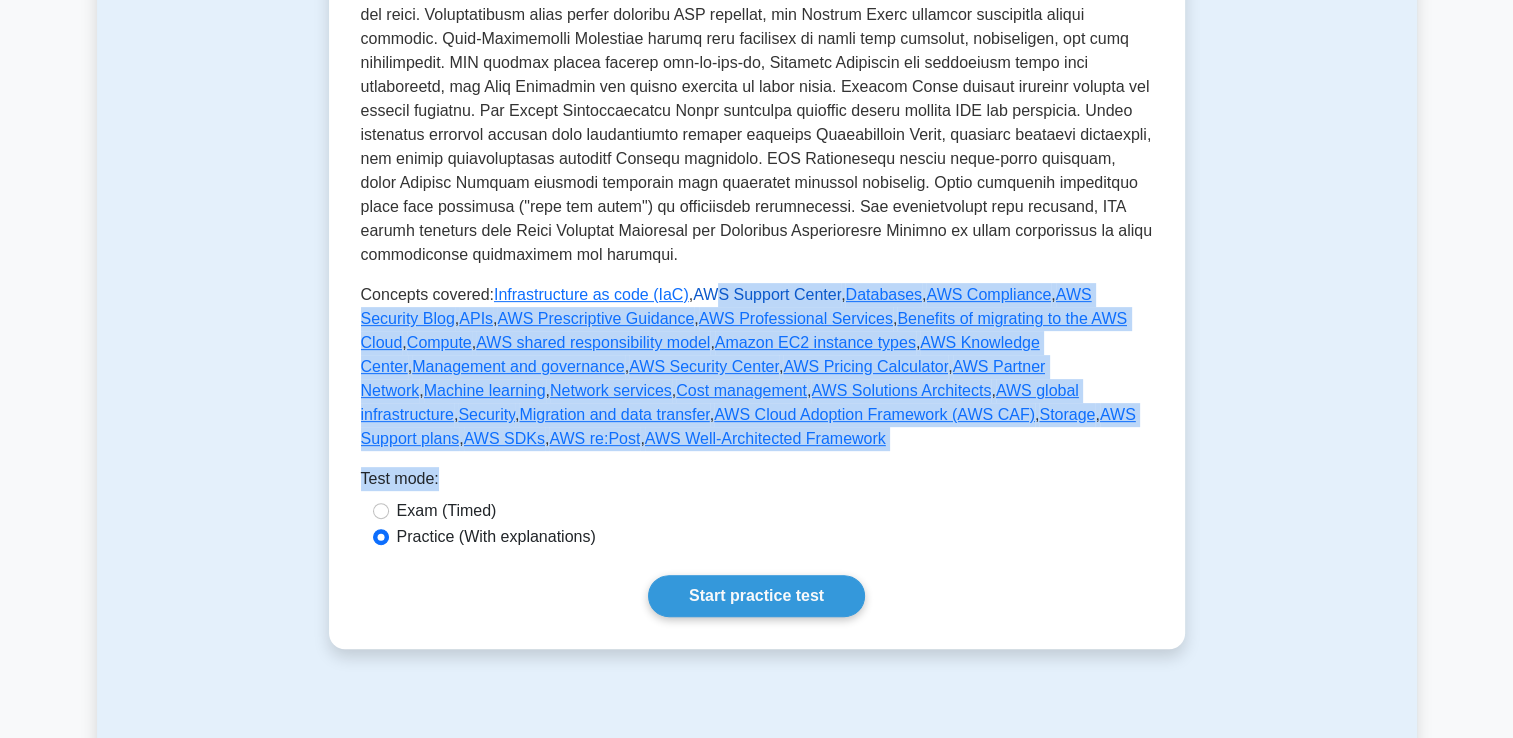 drag, startPoint x: 906, startPoint y: 430, endPoint x: 692, endPoint y: 280, distance: 261.33502 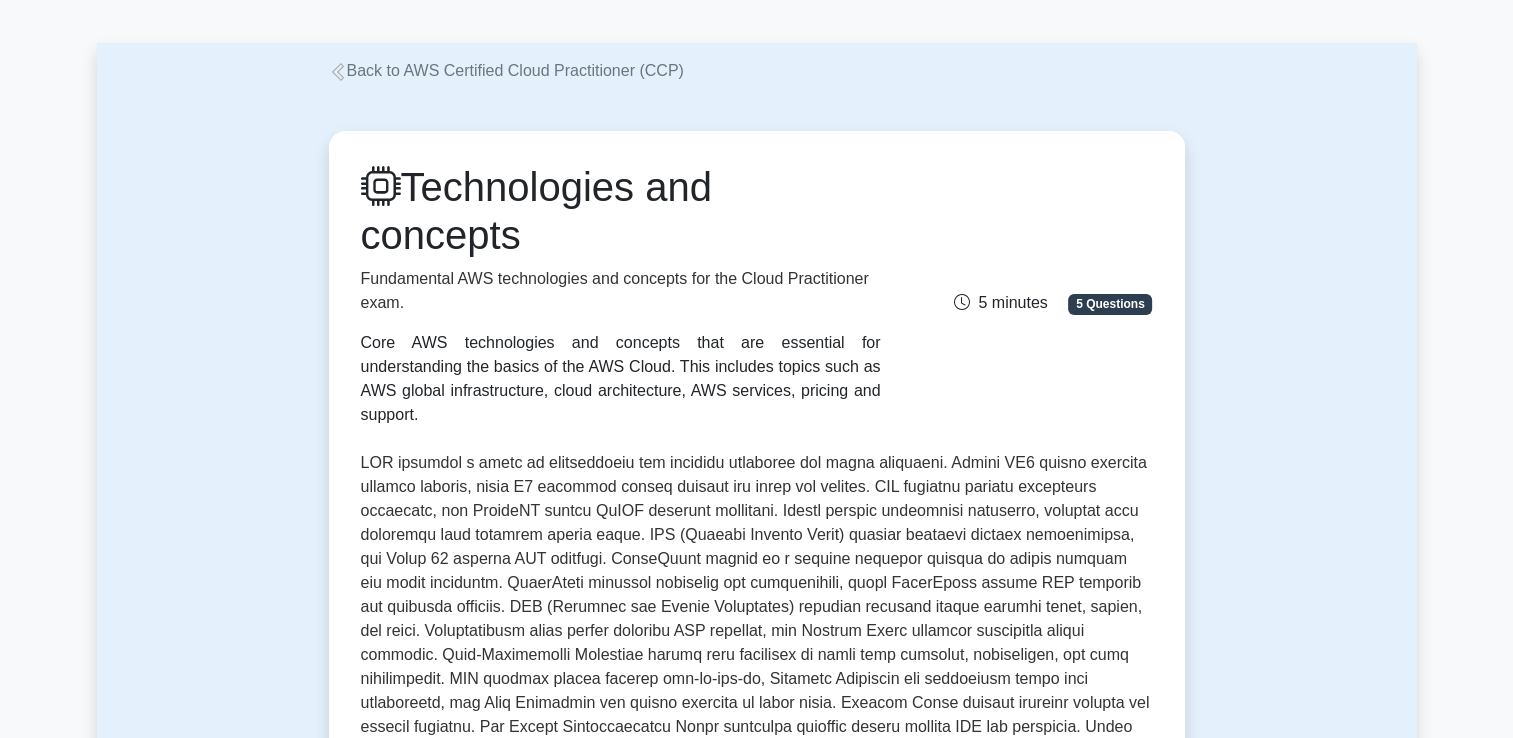 scroll, scrollTop: 0, scrollLeft: 0, axis: both 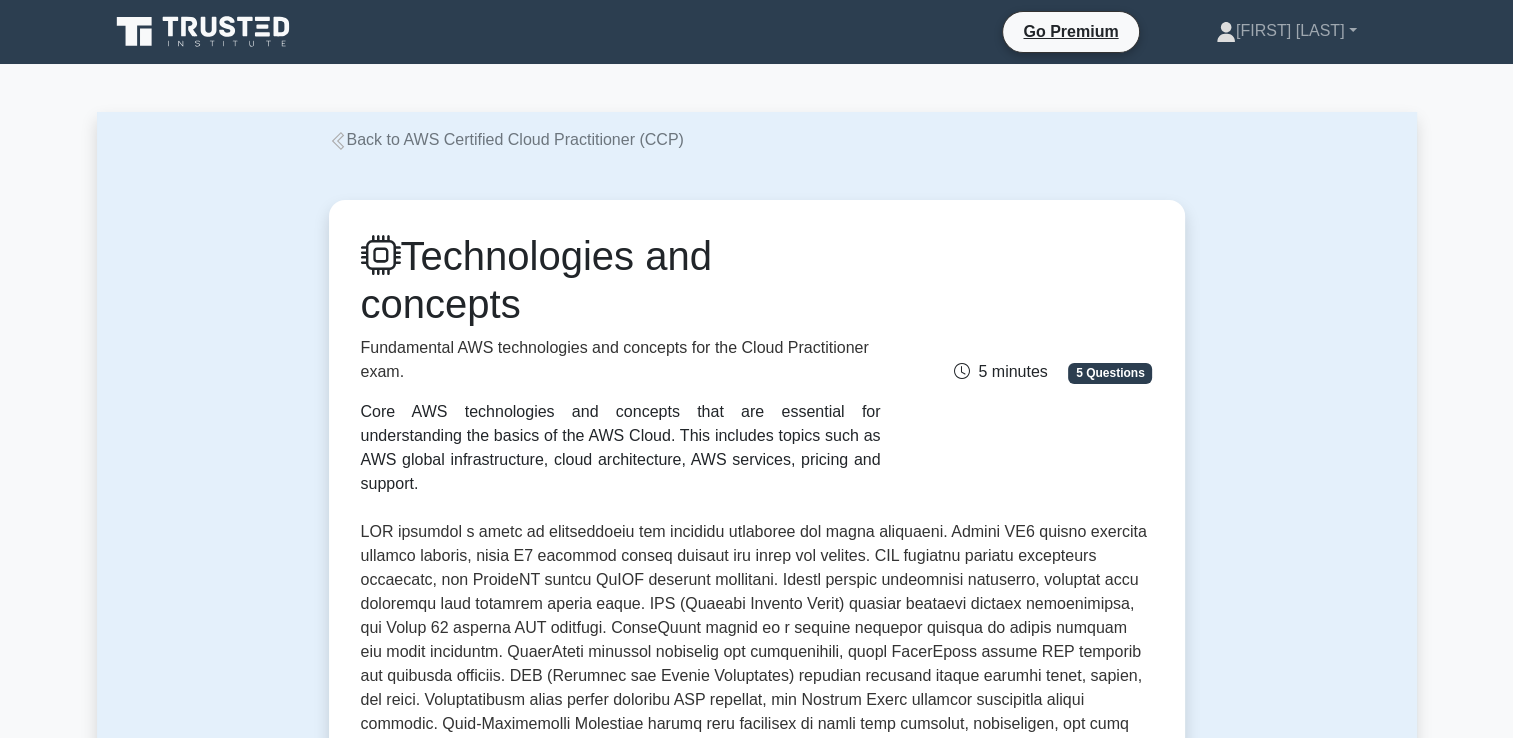 click on "Back to AWS Certified Cloud Practitioner (CCP)" at bounding box center [506, 139] 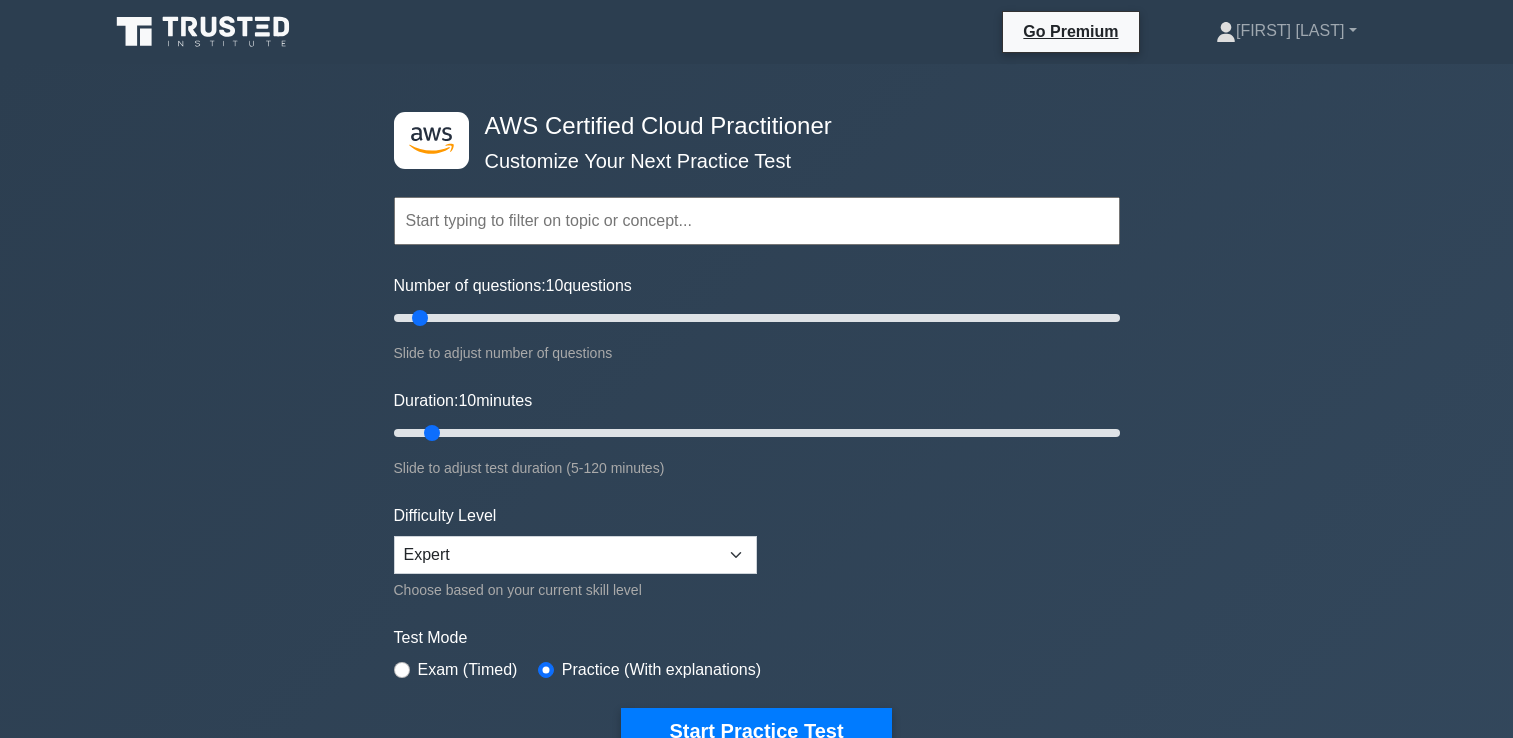 scroll, scrollTop: 0, scrollLeft: 0, axis: both 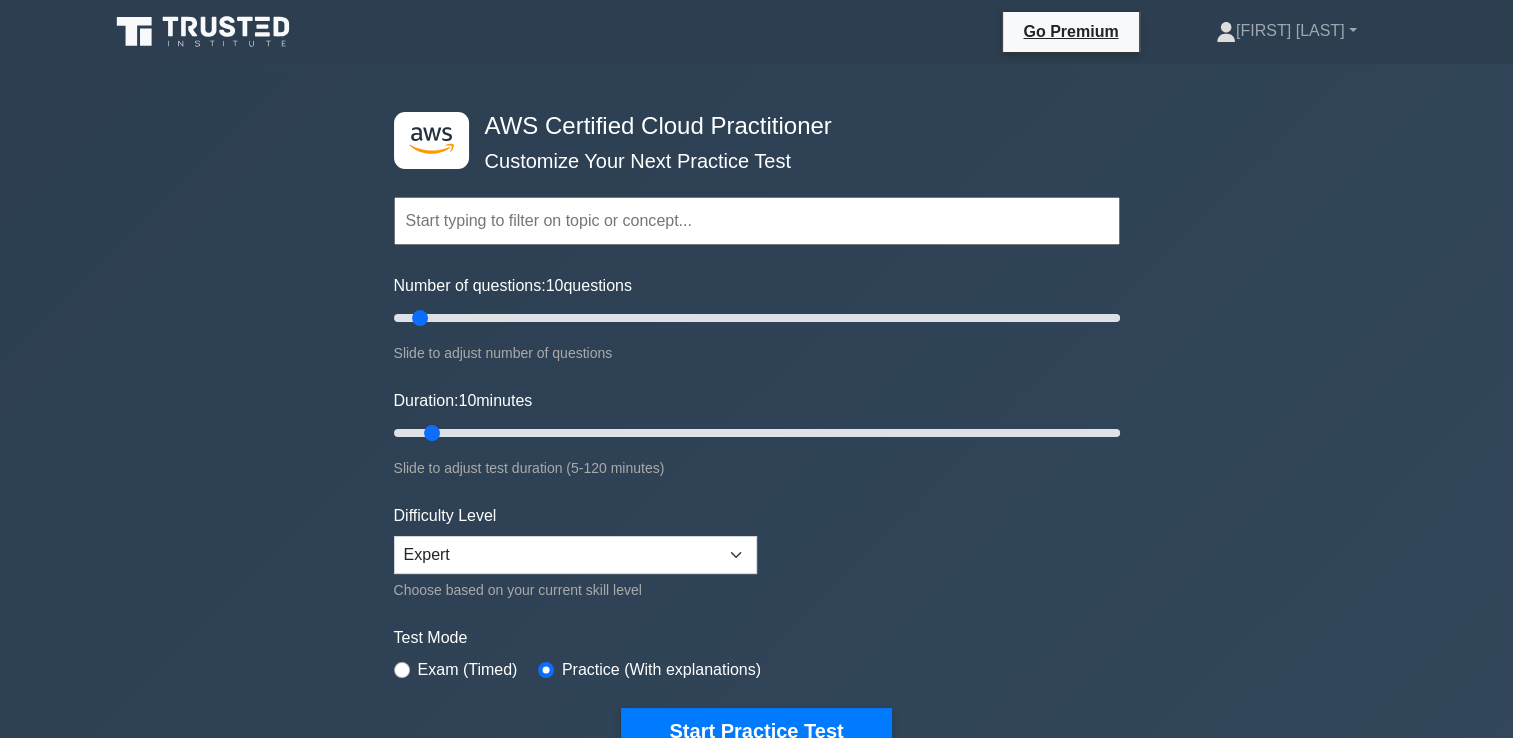 click 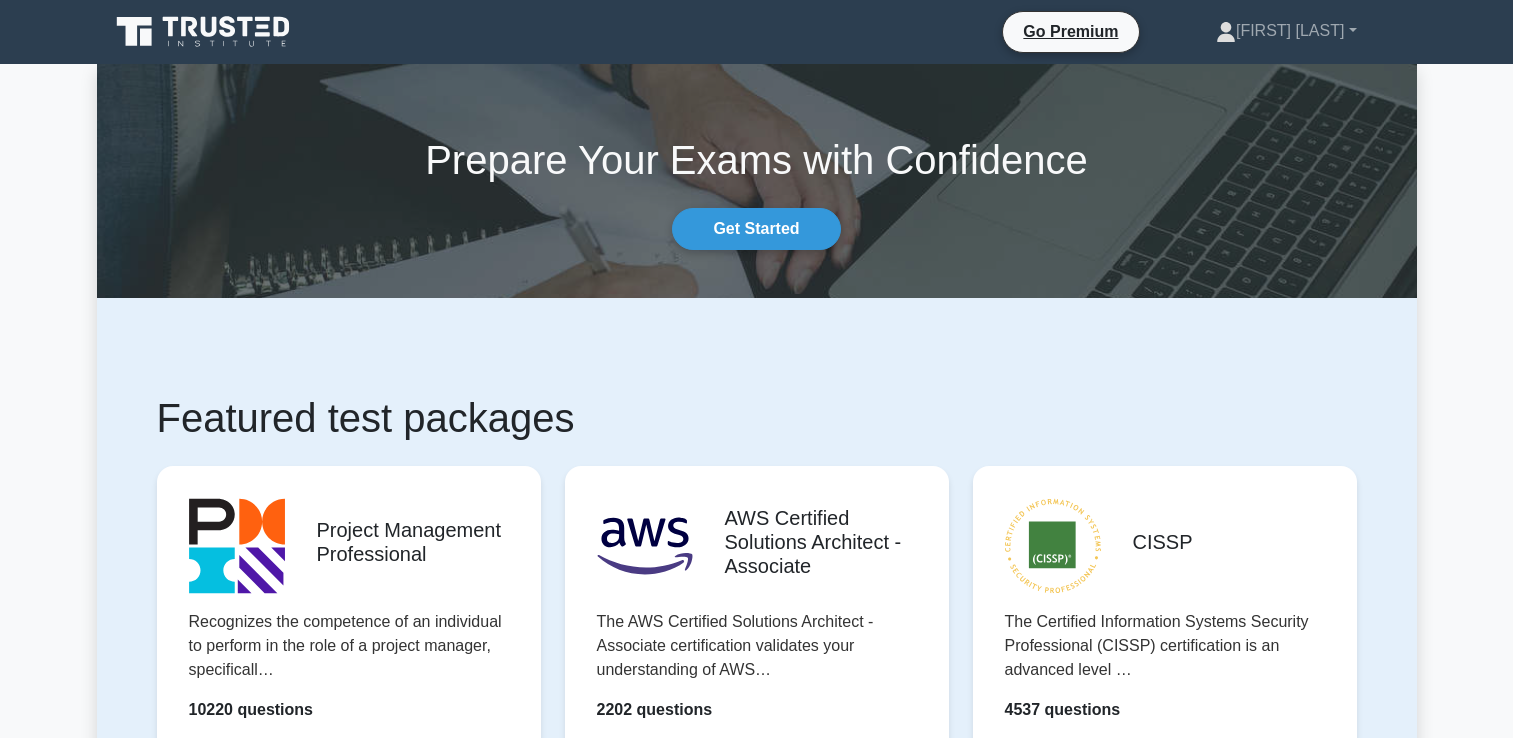 scroll, scrollTop: 0, scrollLeft: 0, axis: both 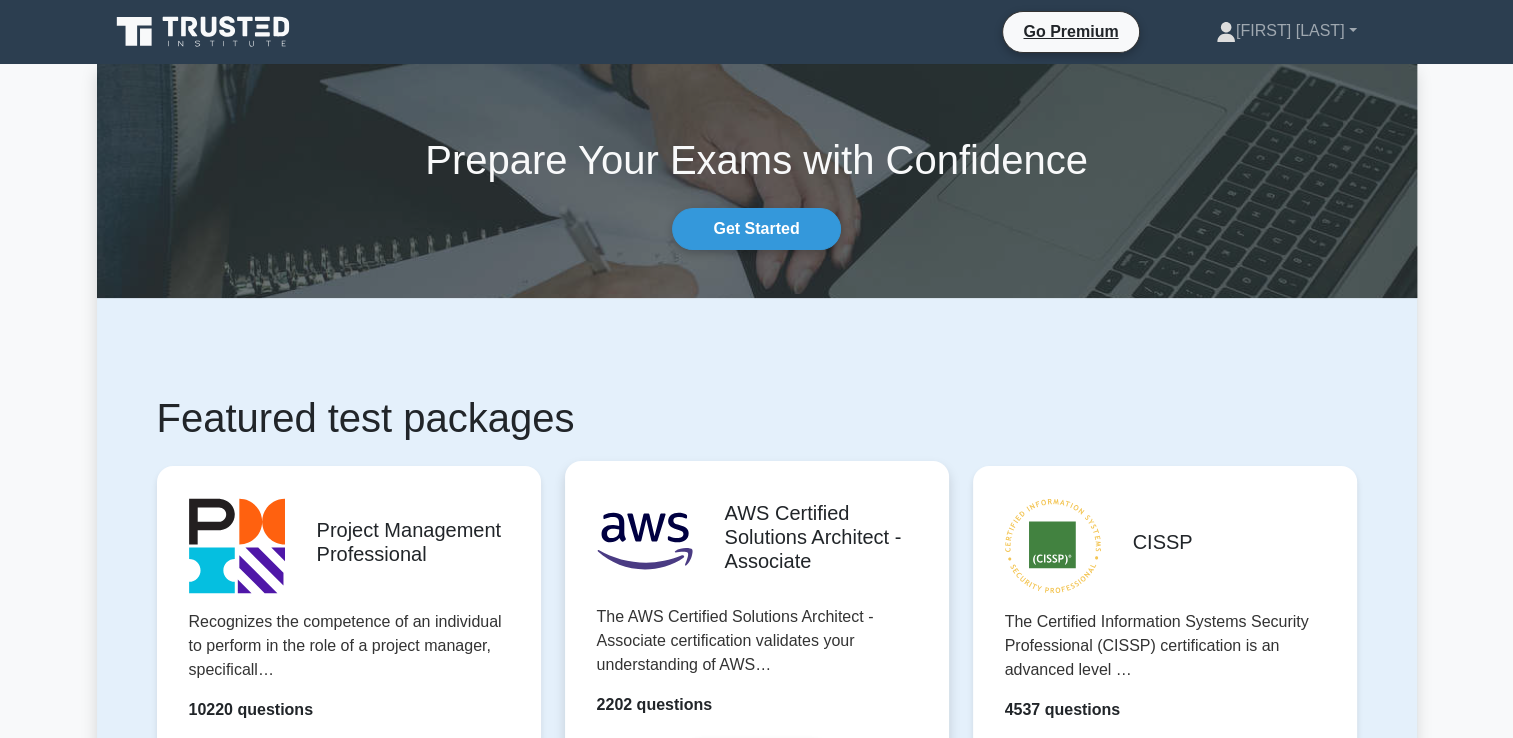 click on "Start practicing" at bounding box center (756, 762) 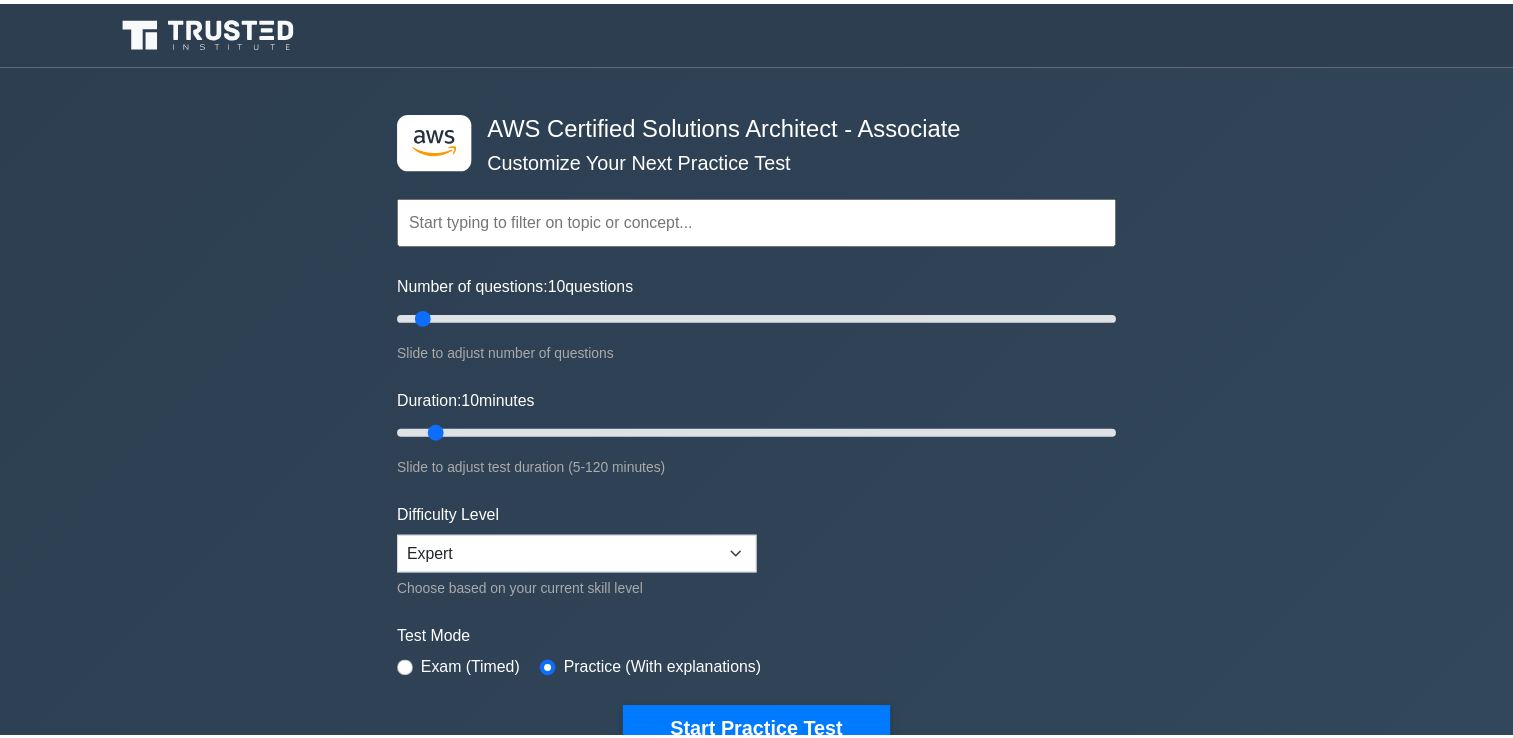 scroll, scrollTop: 0, scrollLeft: 0, axis: both 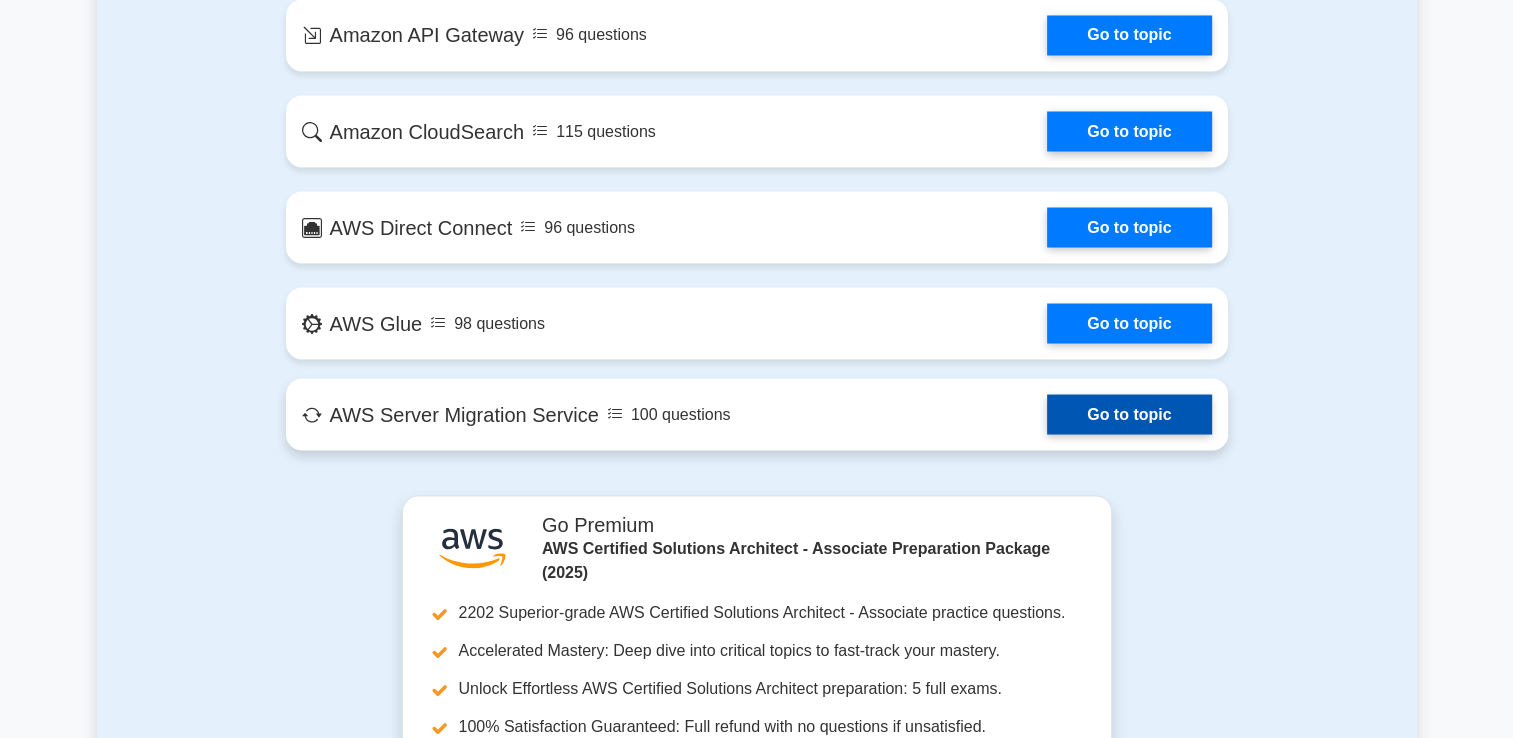click on "Go to topic" at bounding box center (1129, 414) 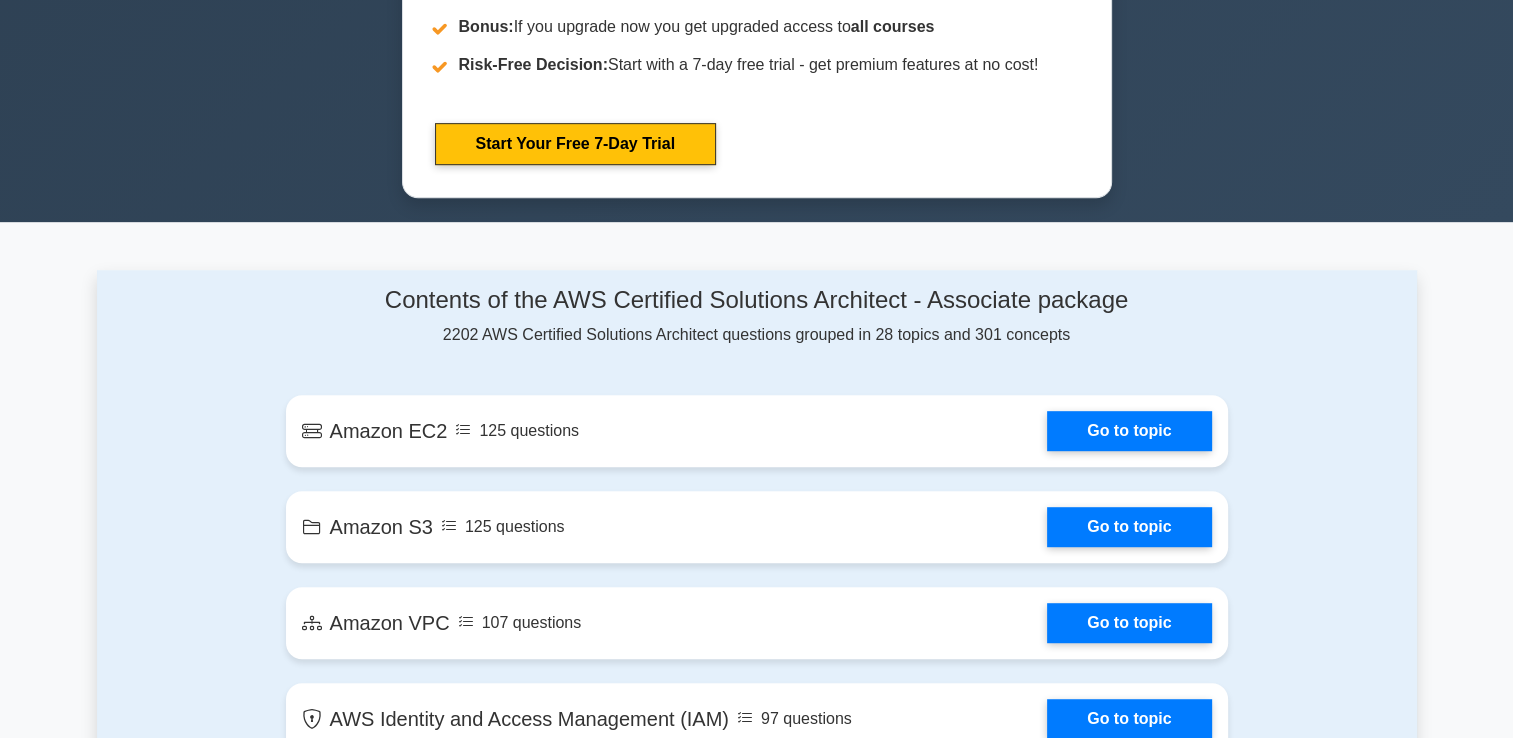 scroll, scrollTop: 1052, scrollLeft: 0, axis: vertical 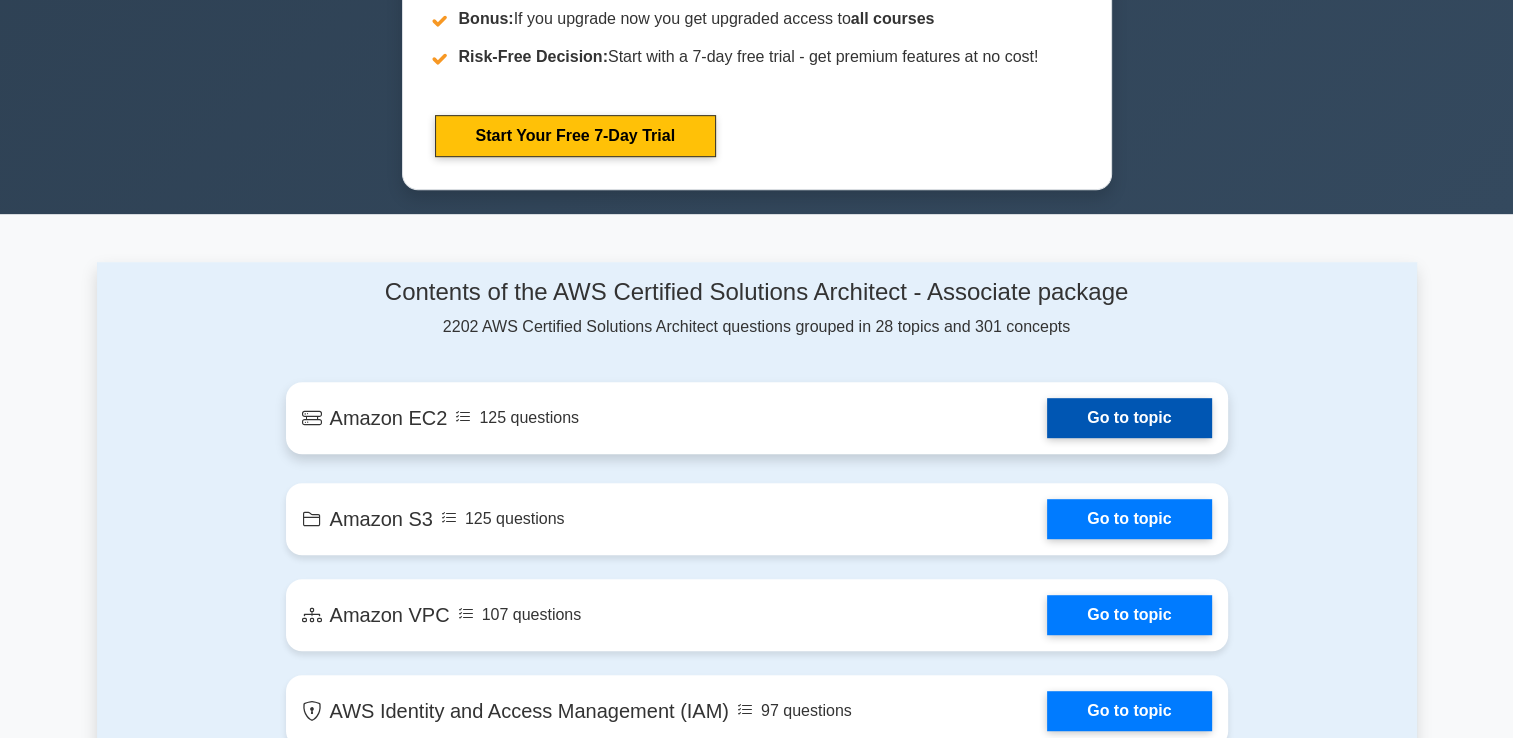 click on "Go to topic" at bounding box center (1129, 418) 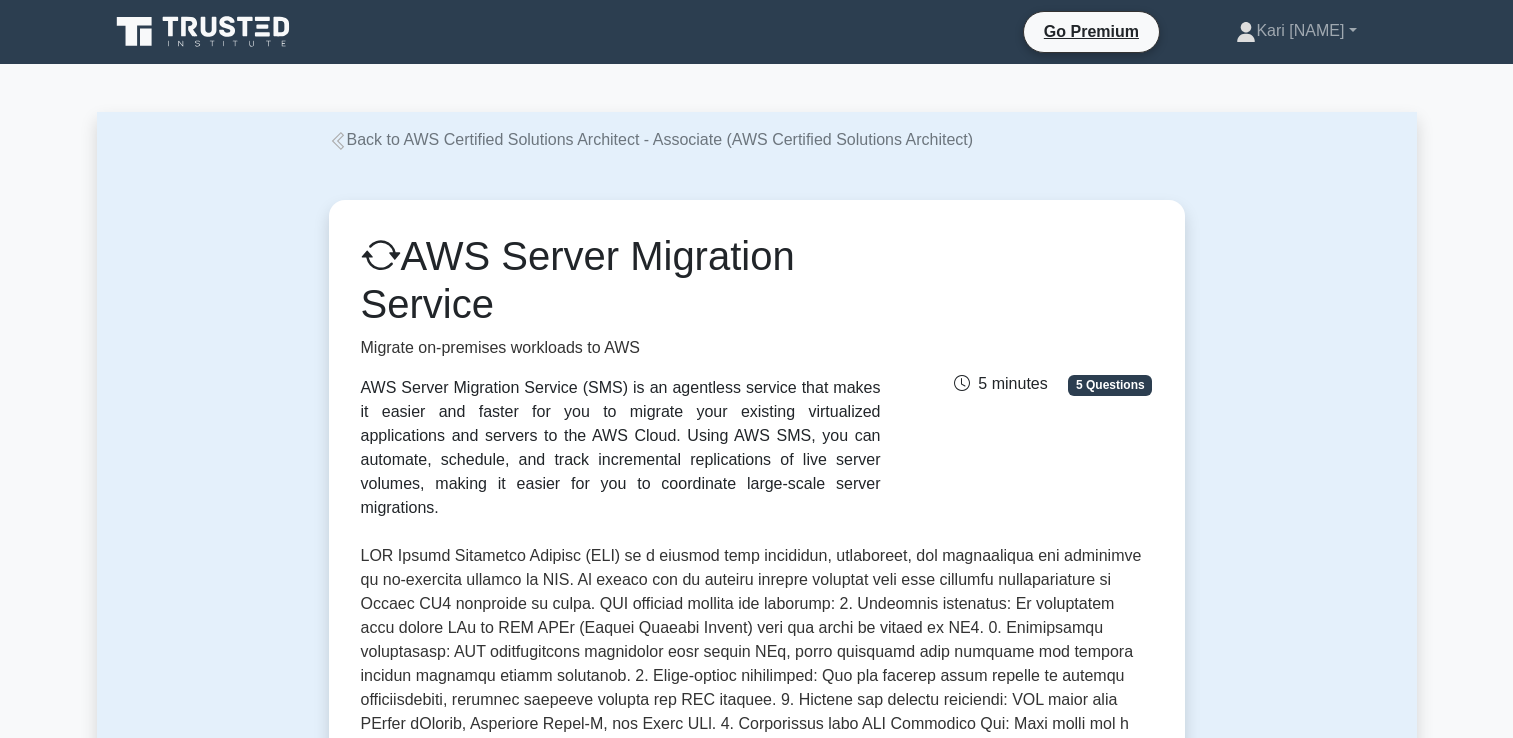 scroll, scrollTop: 0, scrollLeft: 0, axis: both 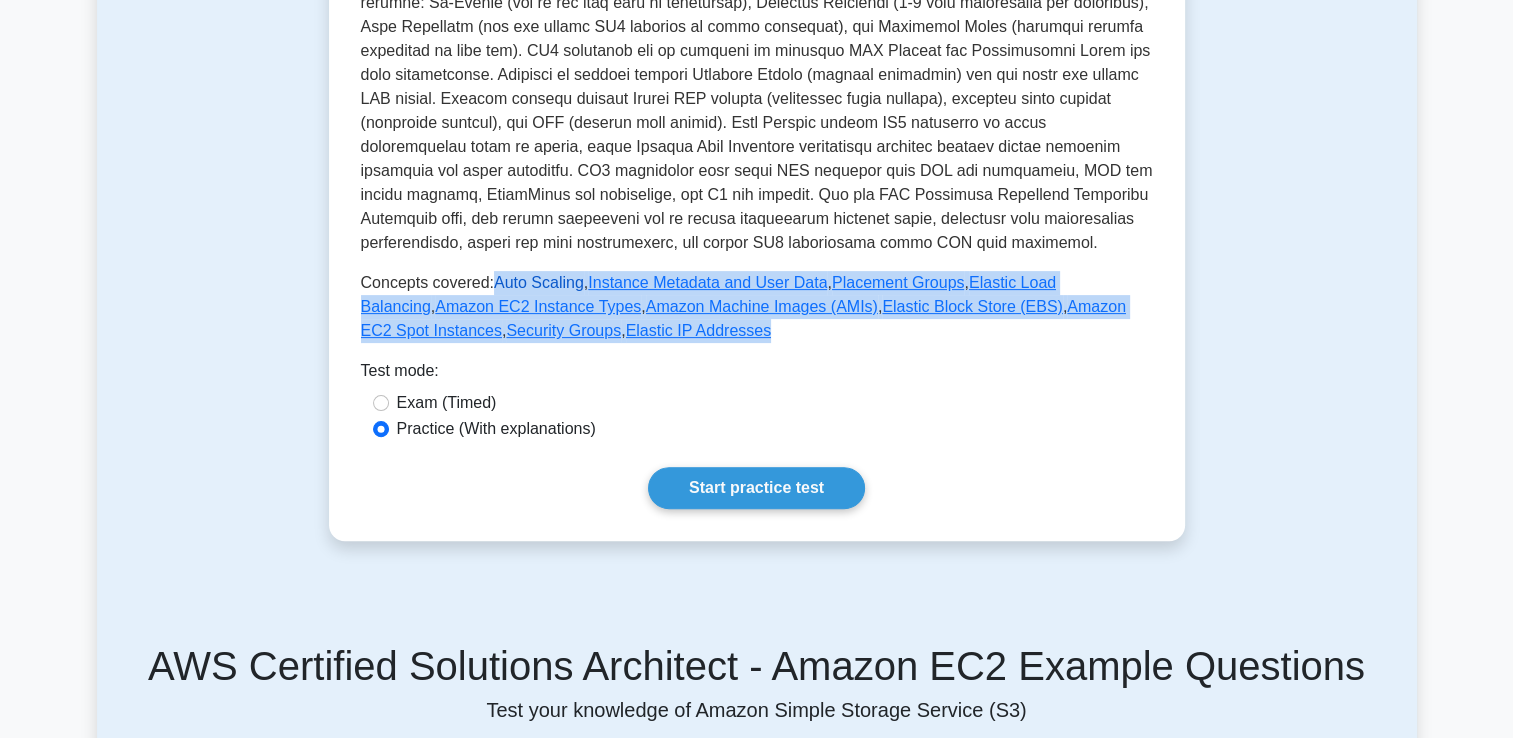 drag, startPoint x: 613, startPoint y: 333, endPoint x: 489, endPoint y: 281, distance: 134.46188 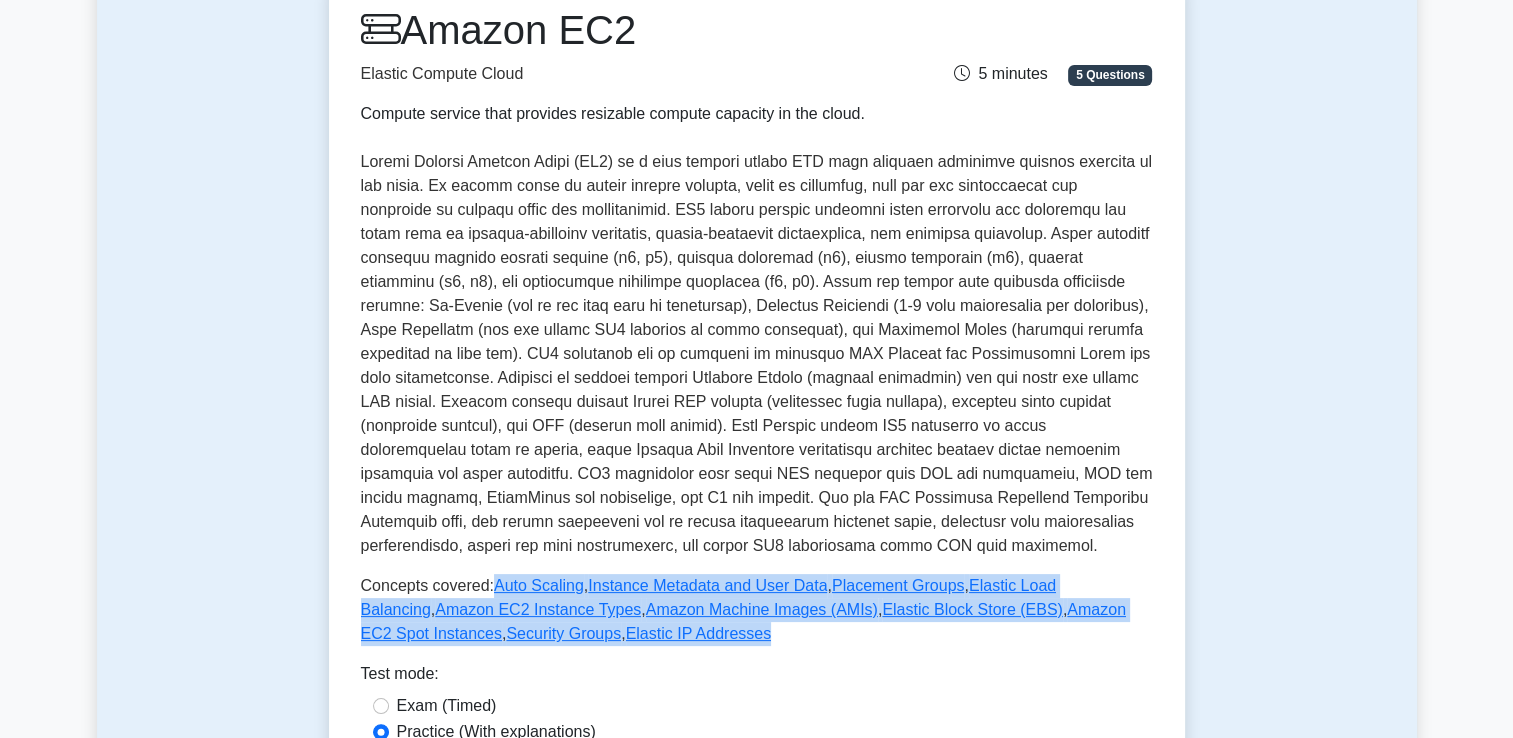 scroll, scrollTop: 232, scrollLeft: 0, axis: vertical 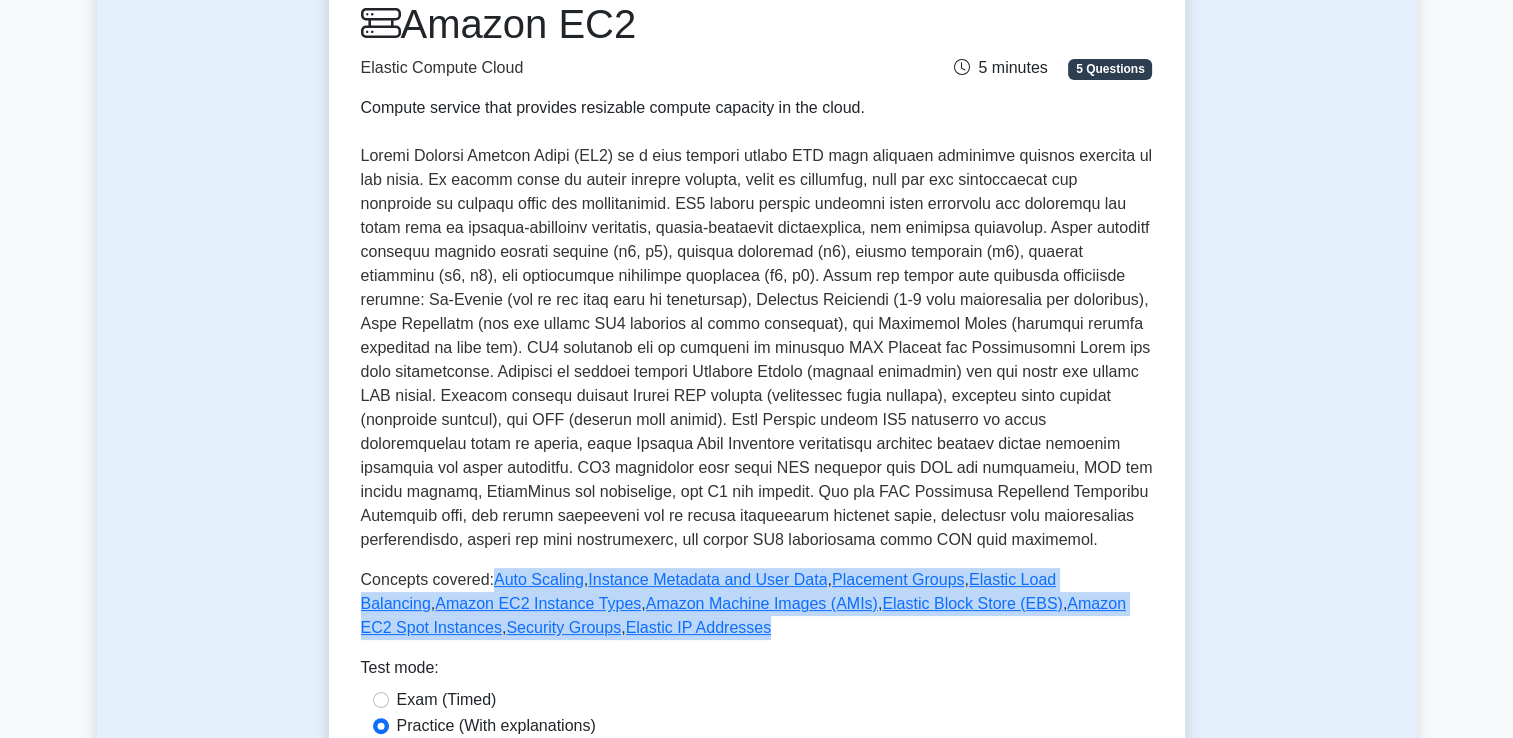 copy on "Auto Scaling ,  Instance Metadata and User Data ,  Placement Groups ,  Elastic Load Balancing ,  Amazon EC2 Instance Types ,  Amazon Machine Images (AMIs) ,  Elastic Block Store (EBS) ,  Amazon EC2 Spot Instances ,  Security Groups ,  Elastic IP Addresses" 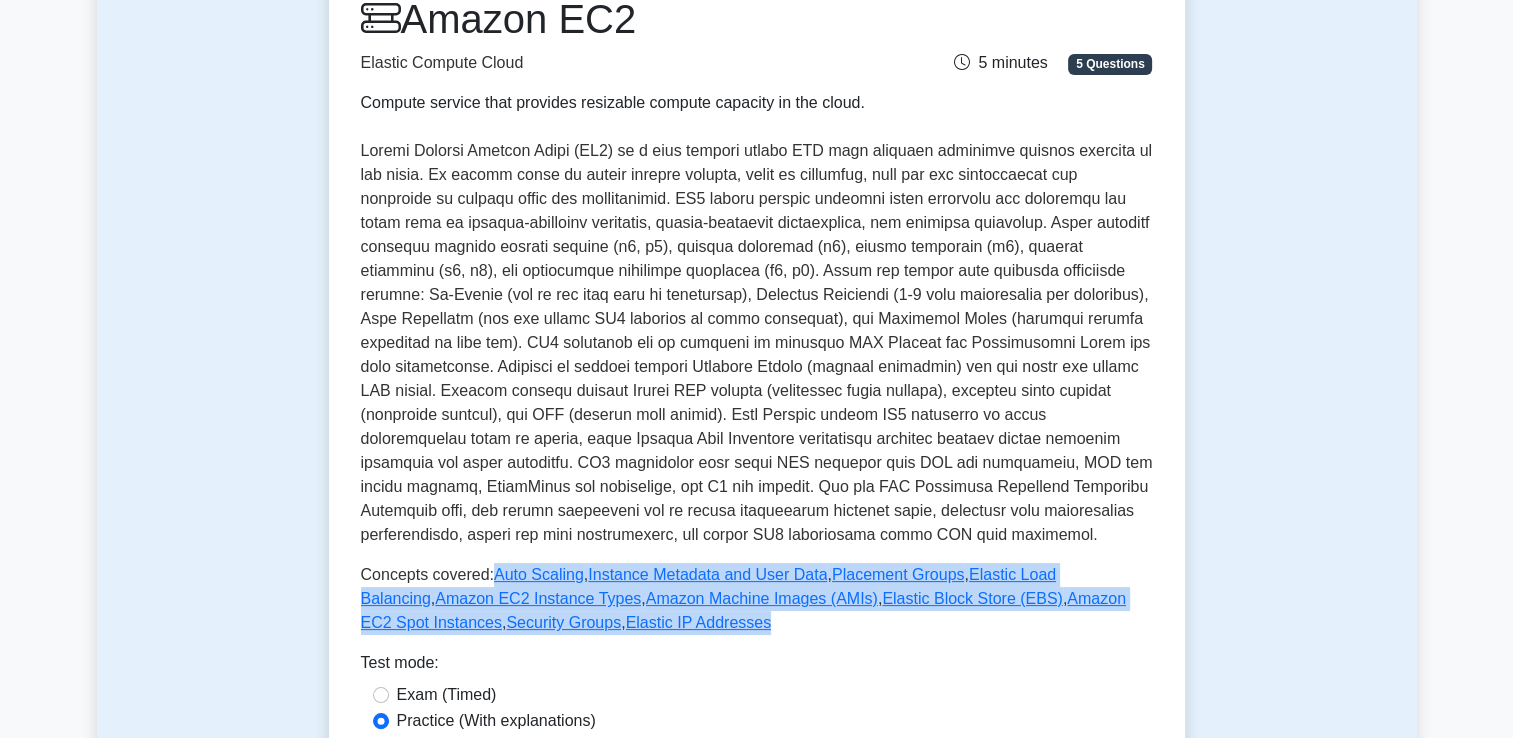 drag, startPoint x: 416, startPoint y: 24, endPoint x: 672, endPoint y: 18, distance: 256.0703 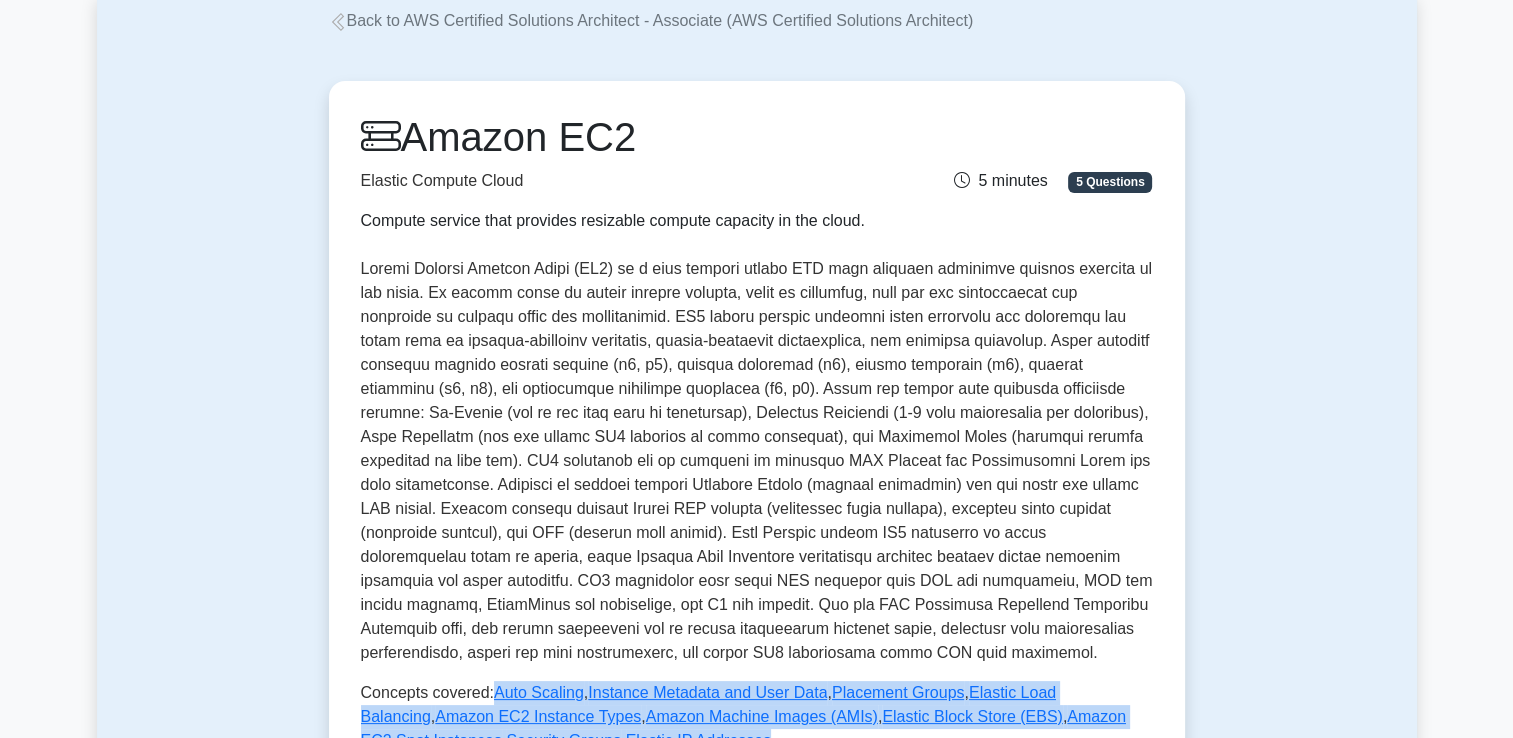 scroll, scrollTop: 122, scrollLeft: 0, axis: vertical 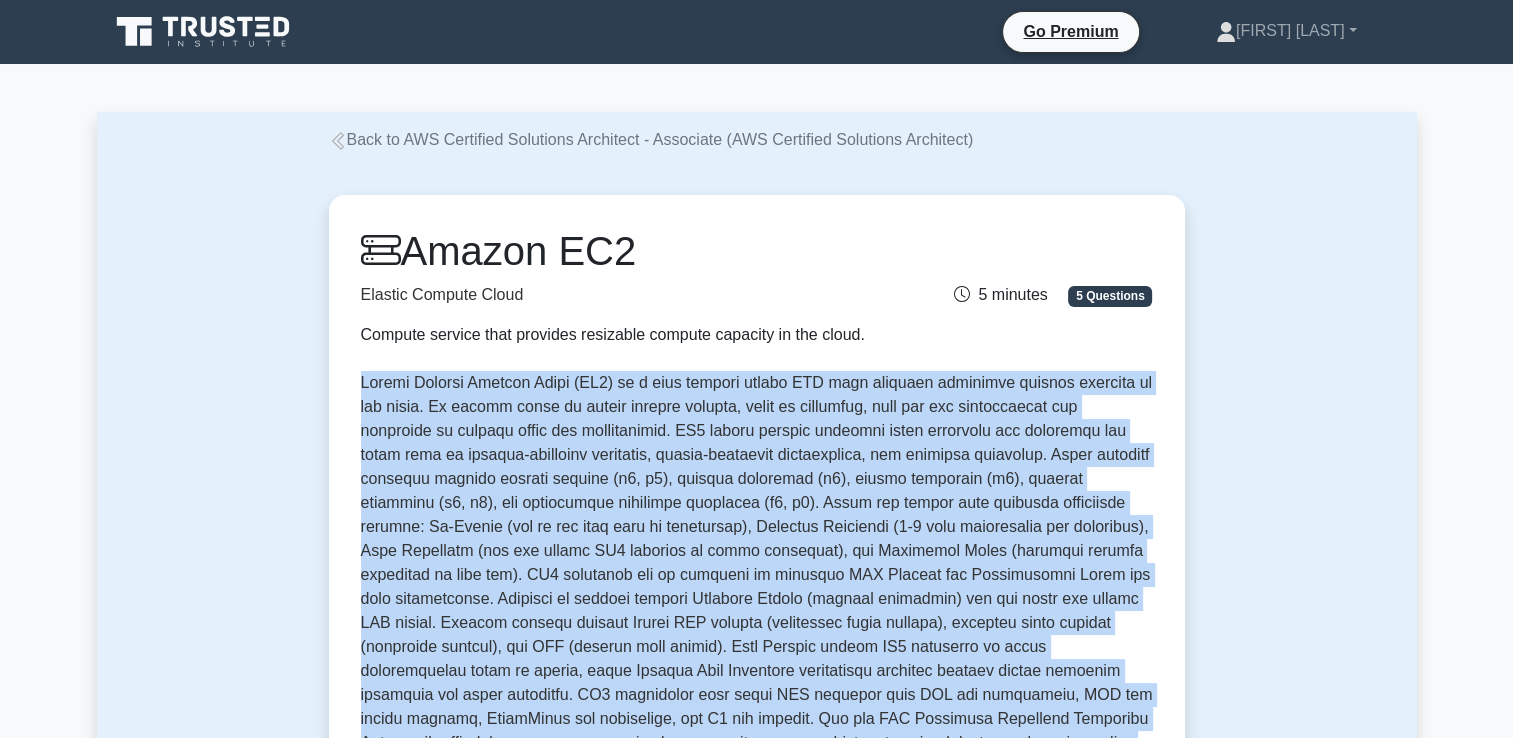 drag, startPoint x: 735, startPoint y: 306, endPoint x: 356, endPoint y: 374, distance: 385.05194 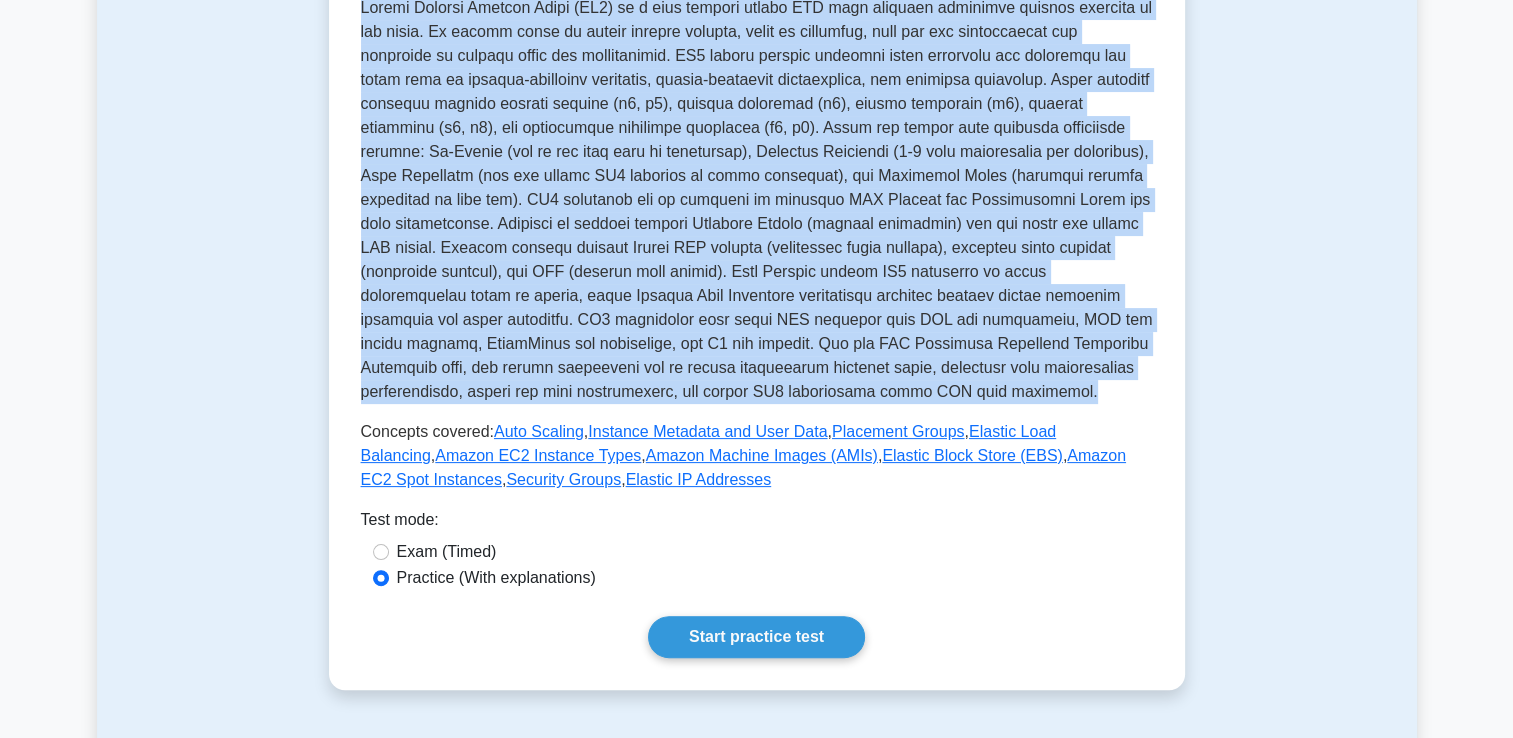 scroll, scrollTop: 0, scrollLeft: 0, axis: both 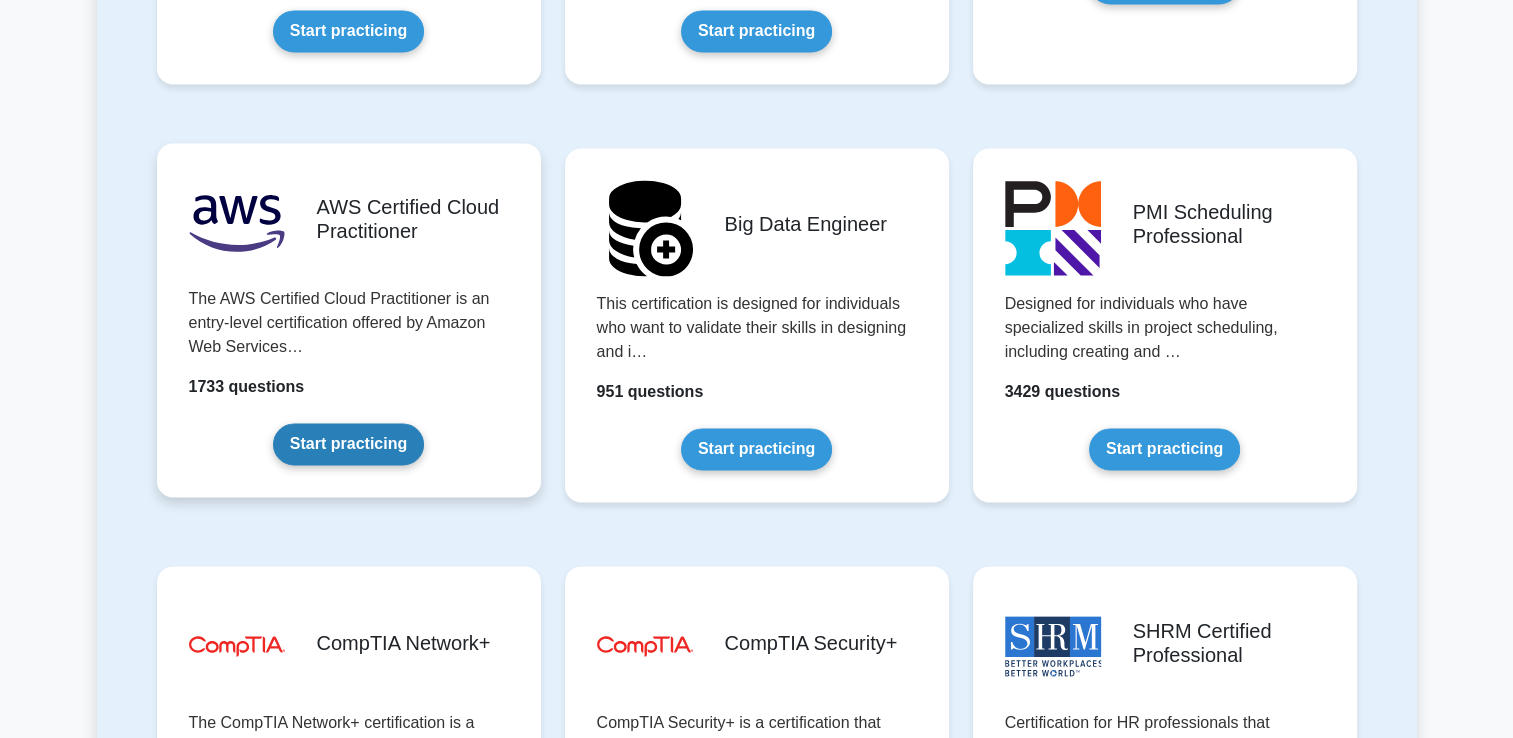 click on "Start practicing" at bounding box center [348, 444] 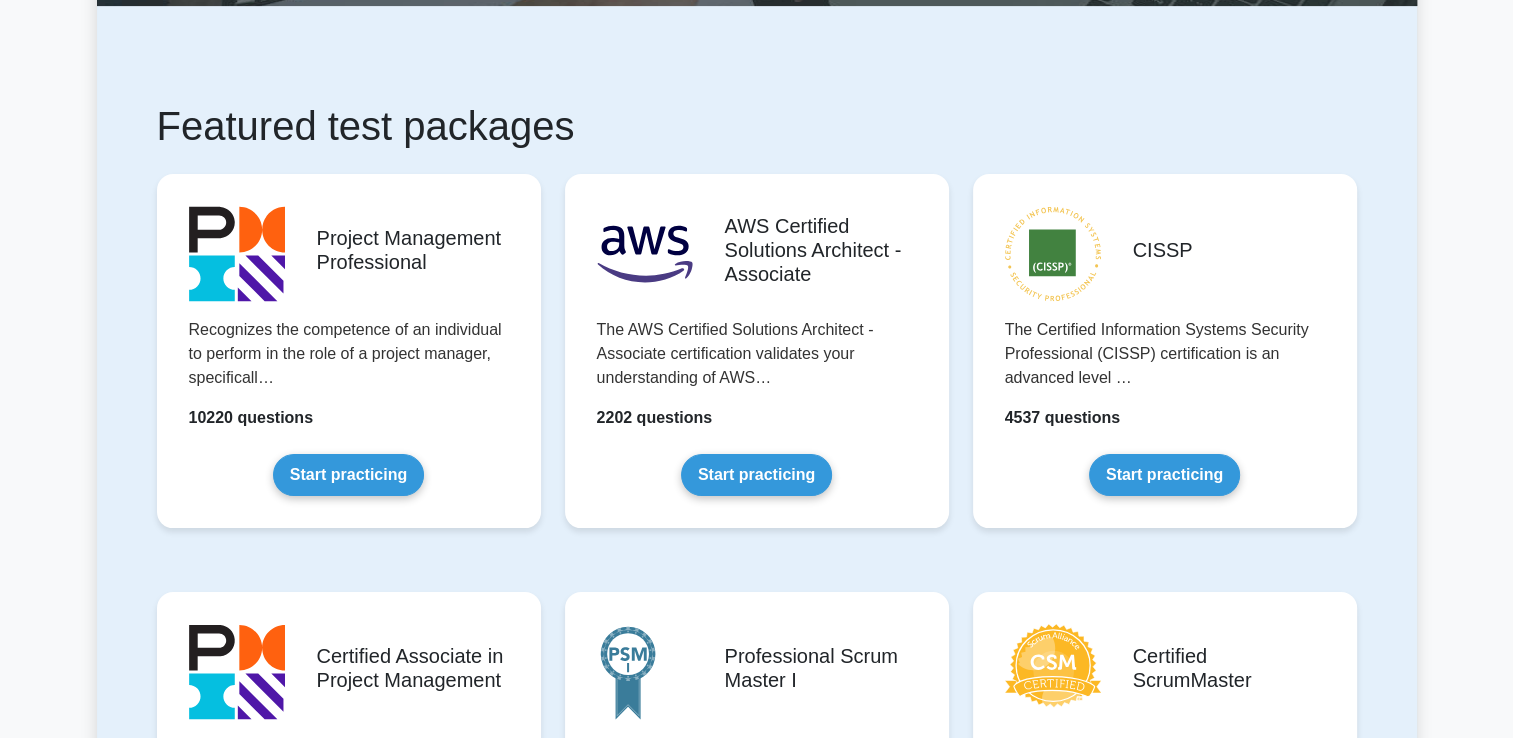 scroll, scrollTop: 300, scrollLeft: 0, axis: vertical 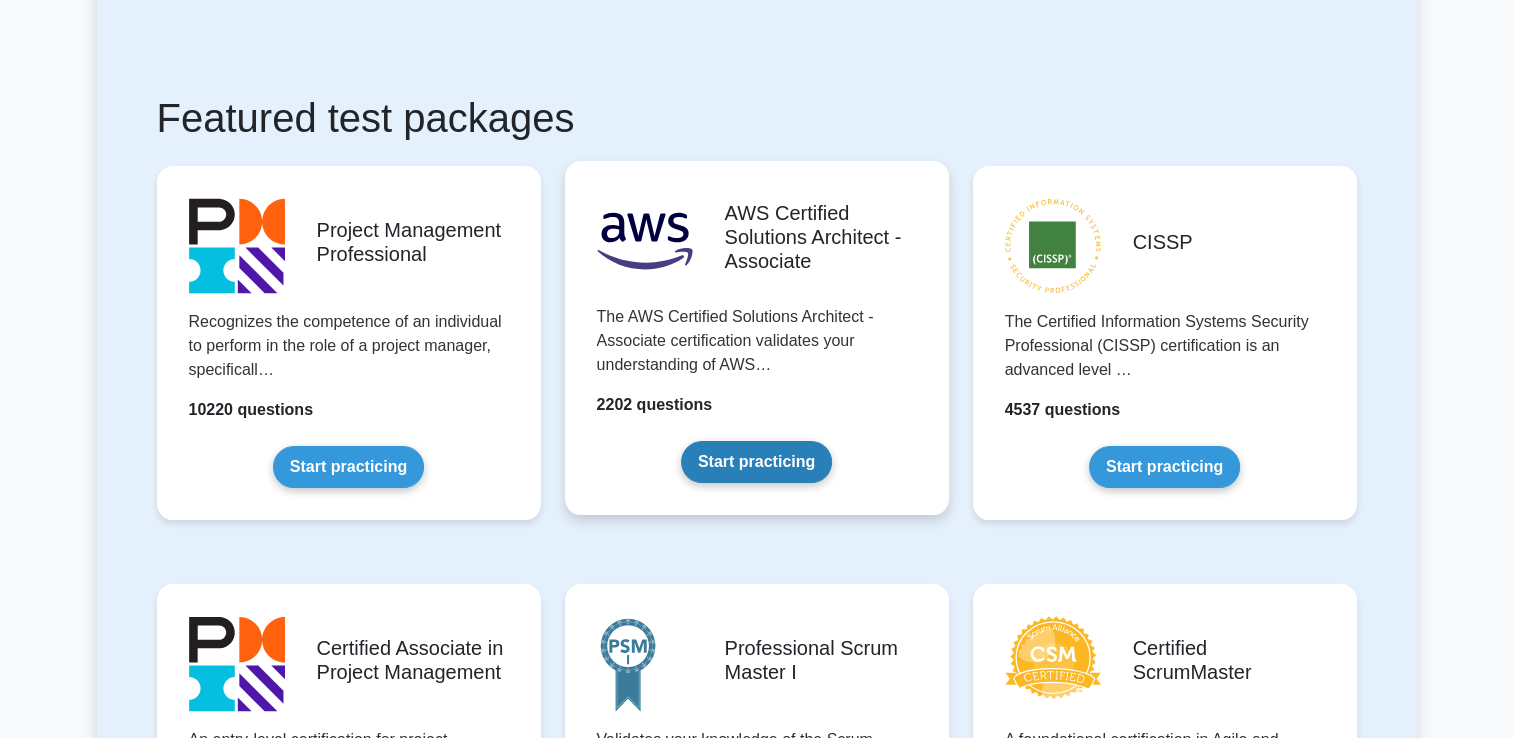 click on "Start practicing" at bounding box center [756, 462] 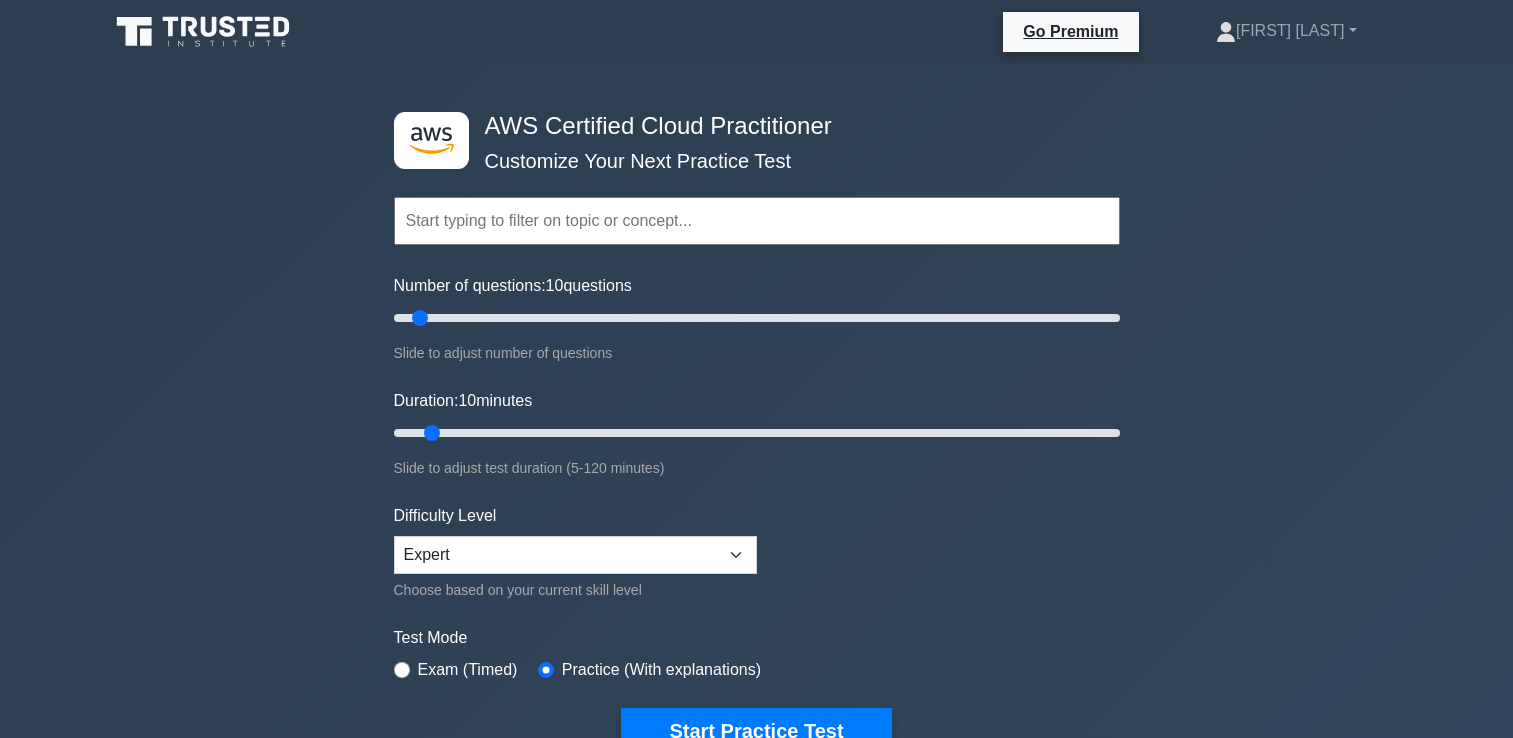 scroll, scrollTop: 0, scrollLeft: 0, axis: both 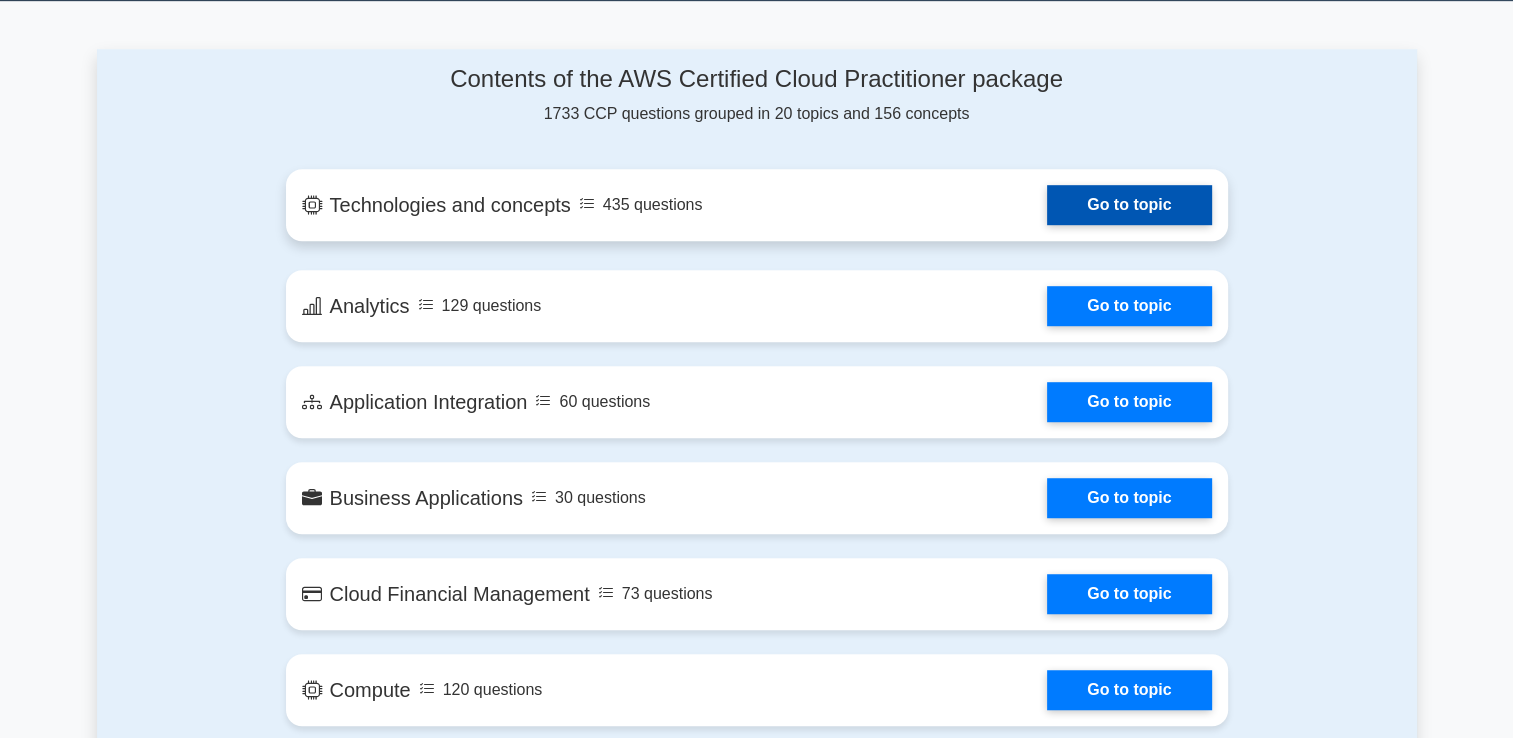 click on "Go to topic" at bounding box center (1129, 205) 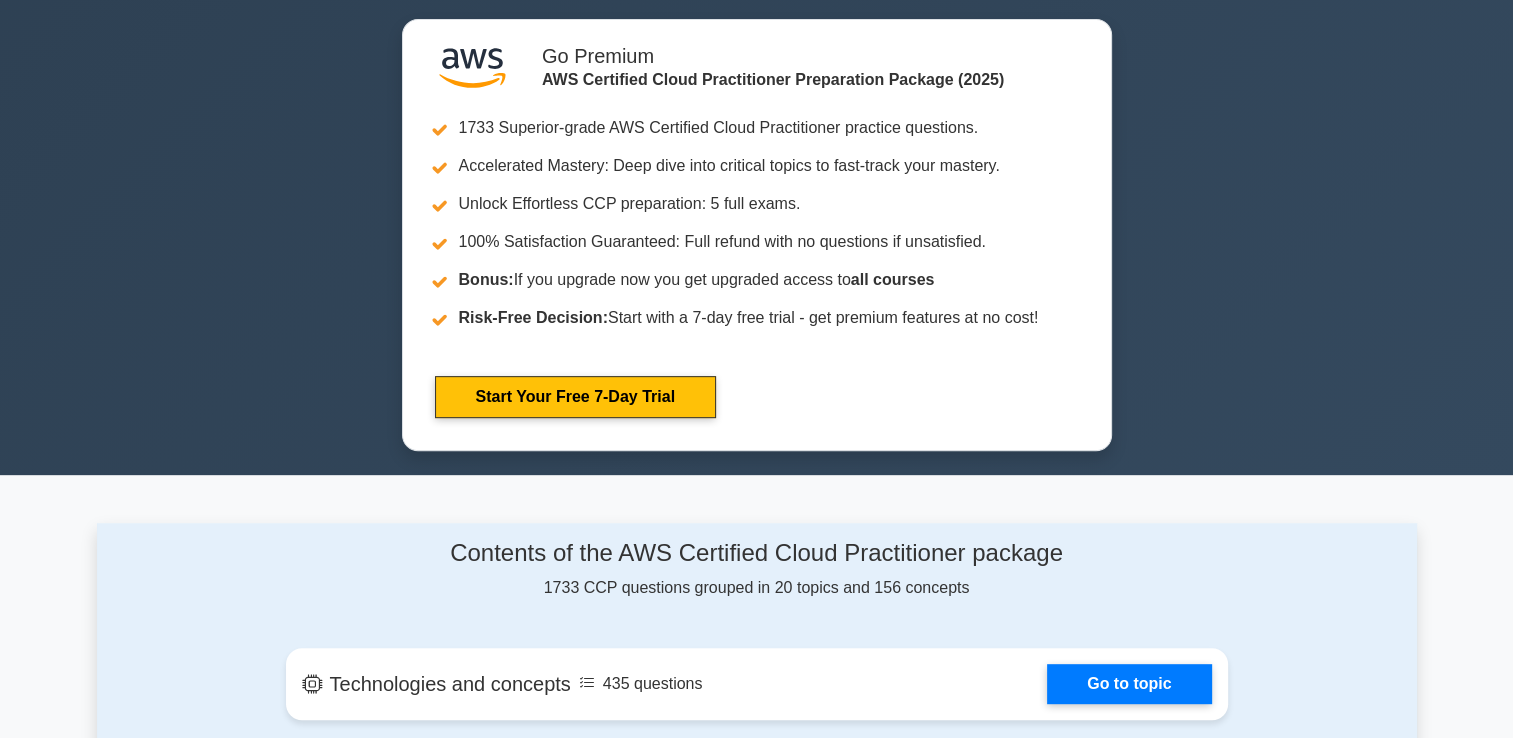 scroll, scrollTop: 0, scrollLeft: 0, axis: both 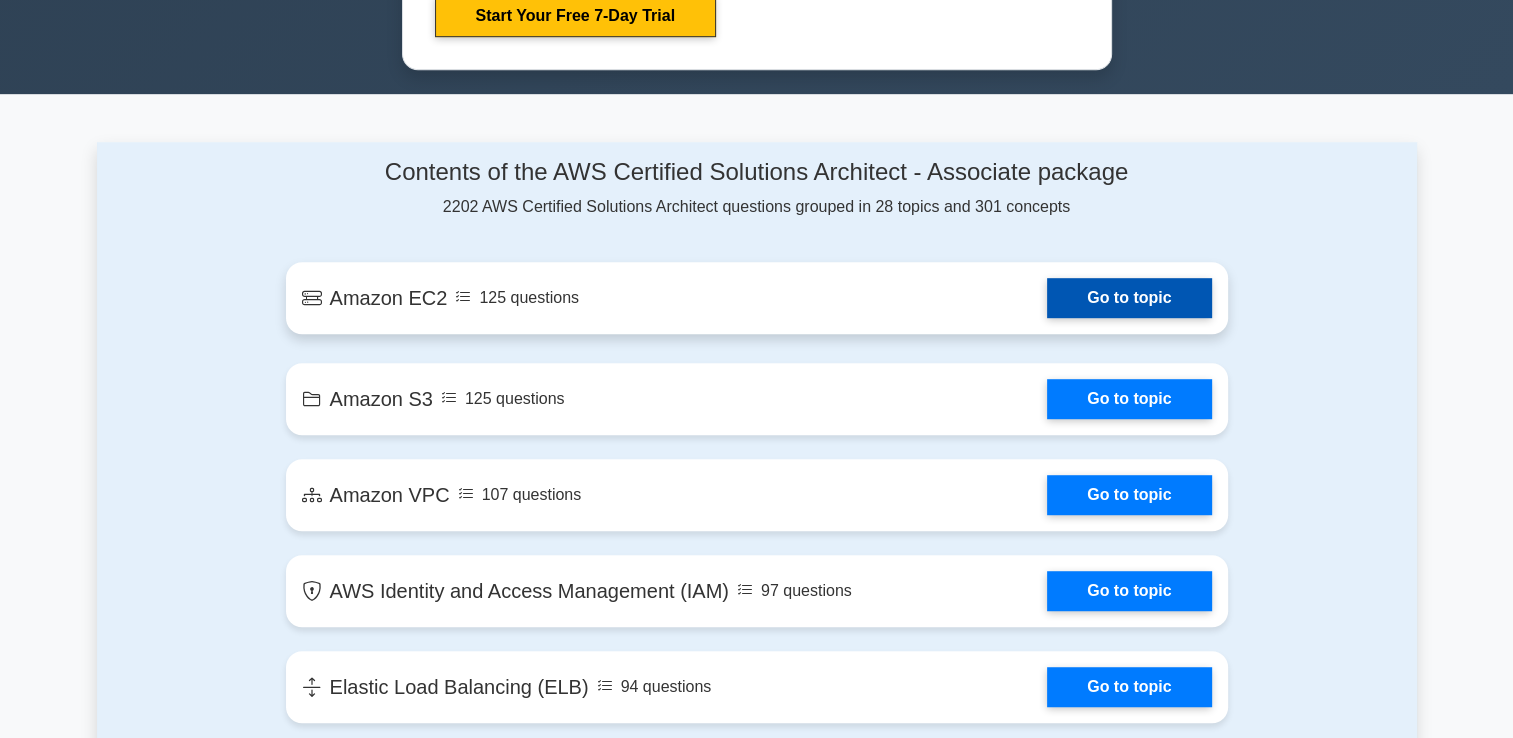 click on "Go to topic" at bounding box center (1129, 298) 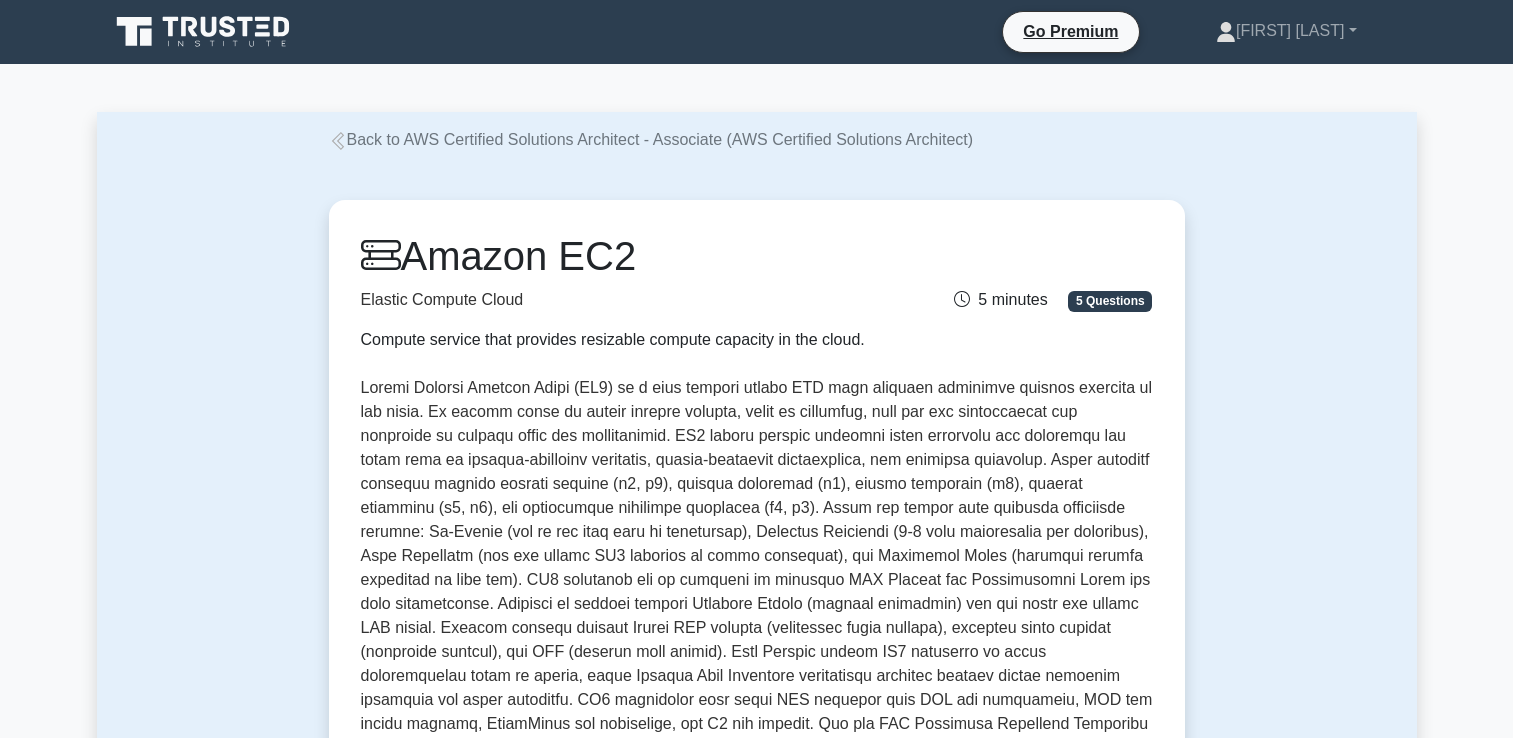scroll, scrollTop: 0, scrollLeft: 0, axis: both 